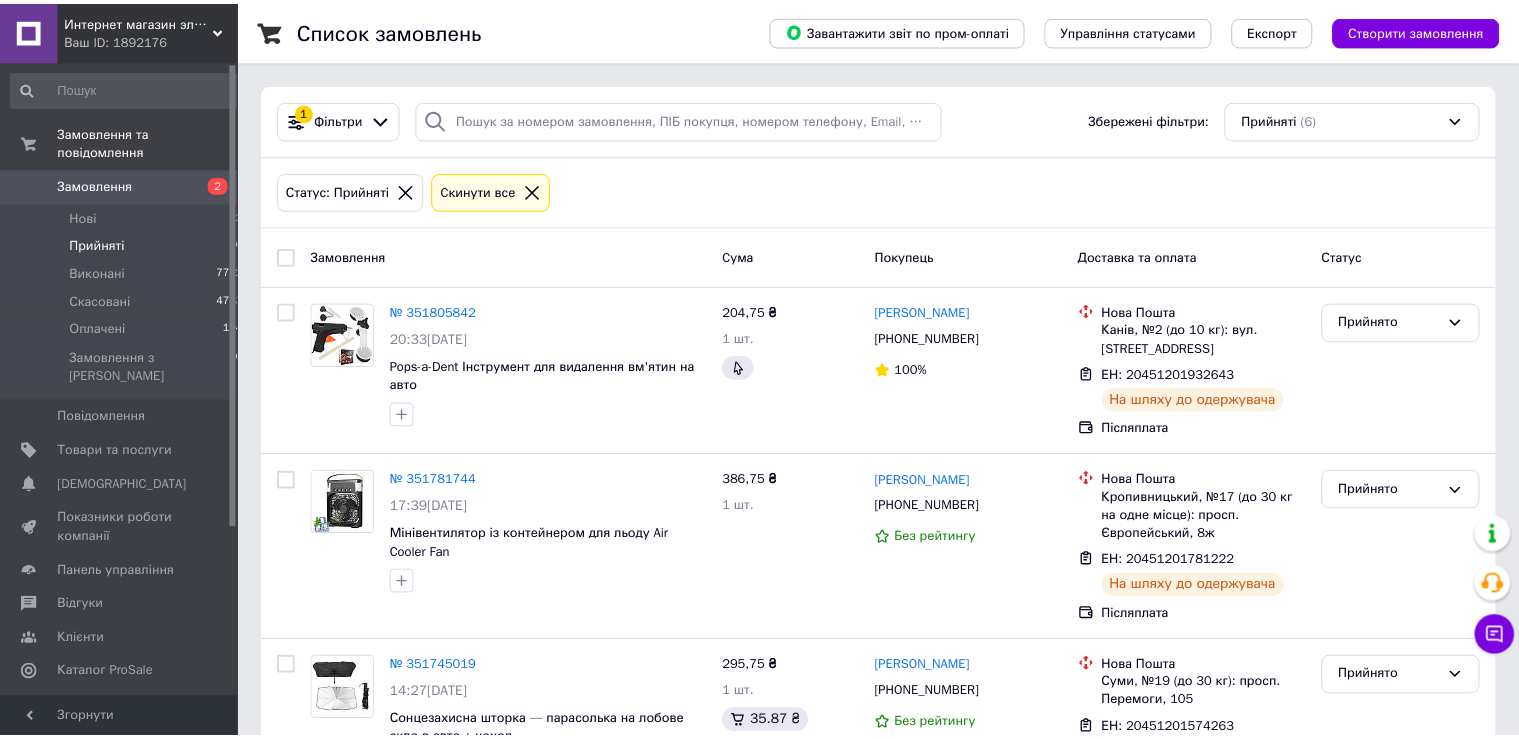 scroll, scrollTop: 0, scrollLeft: 0, axis: both 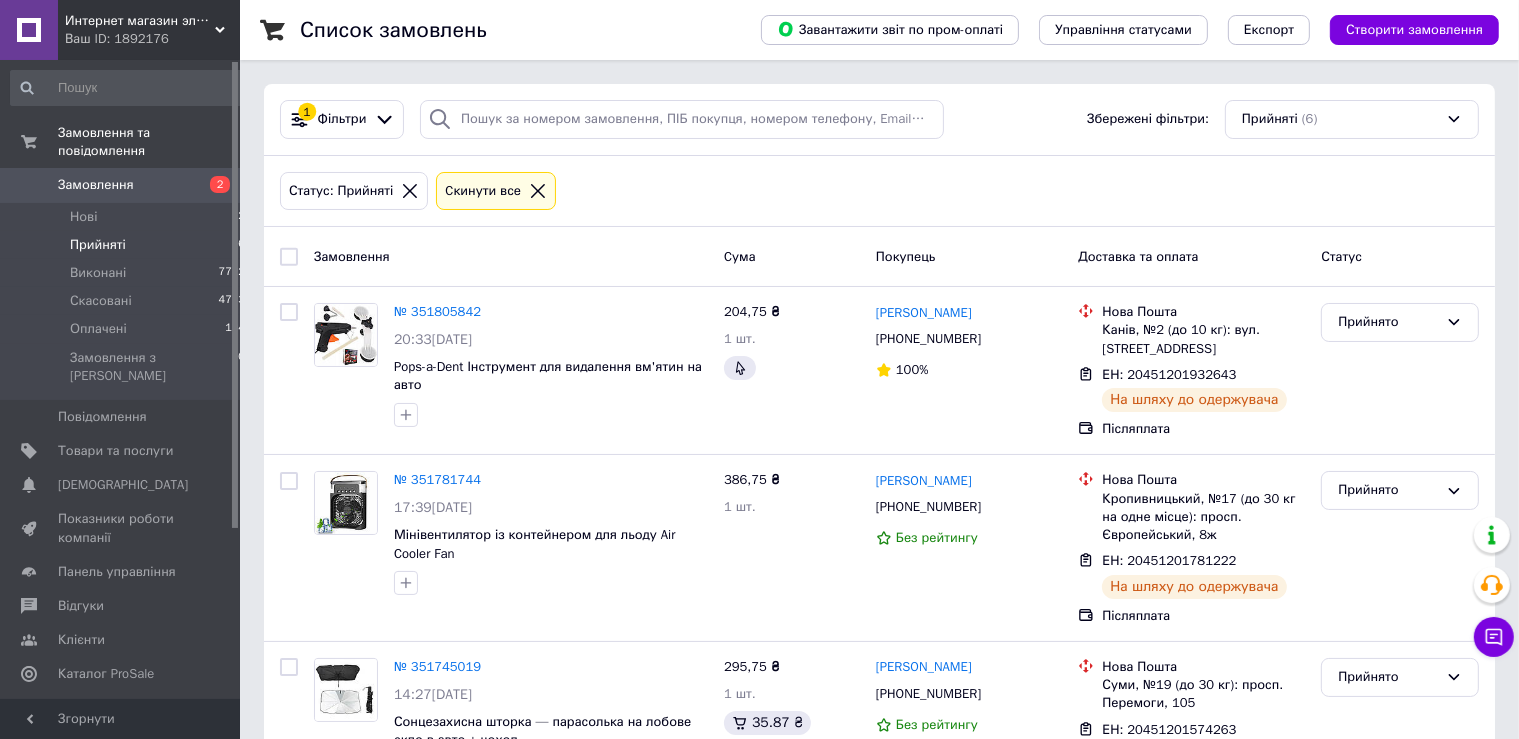 click on "Замовлення 2" at bounding box center [128, 185] 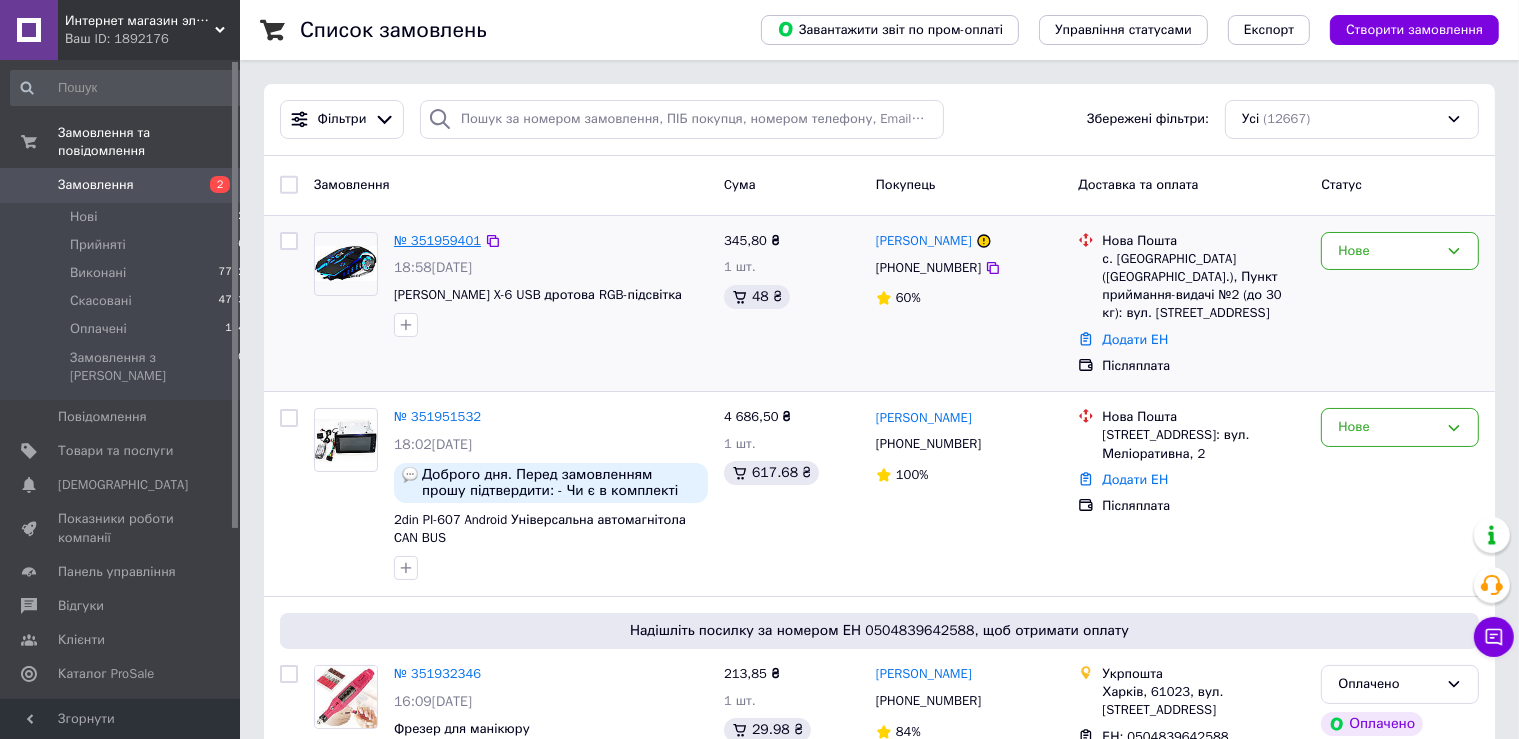 click on "№ 351959401" at bounding box center (437, 240) 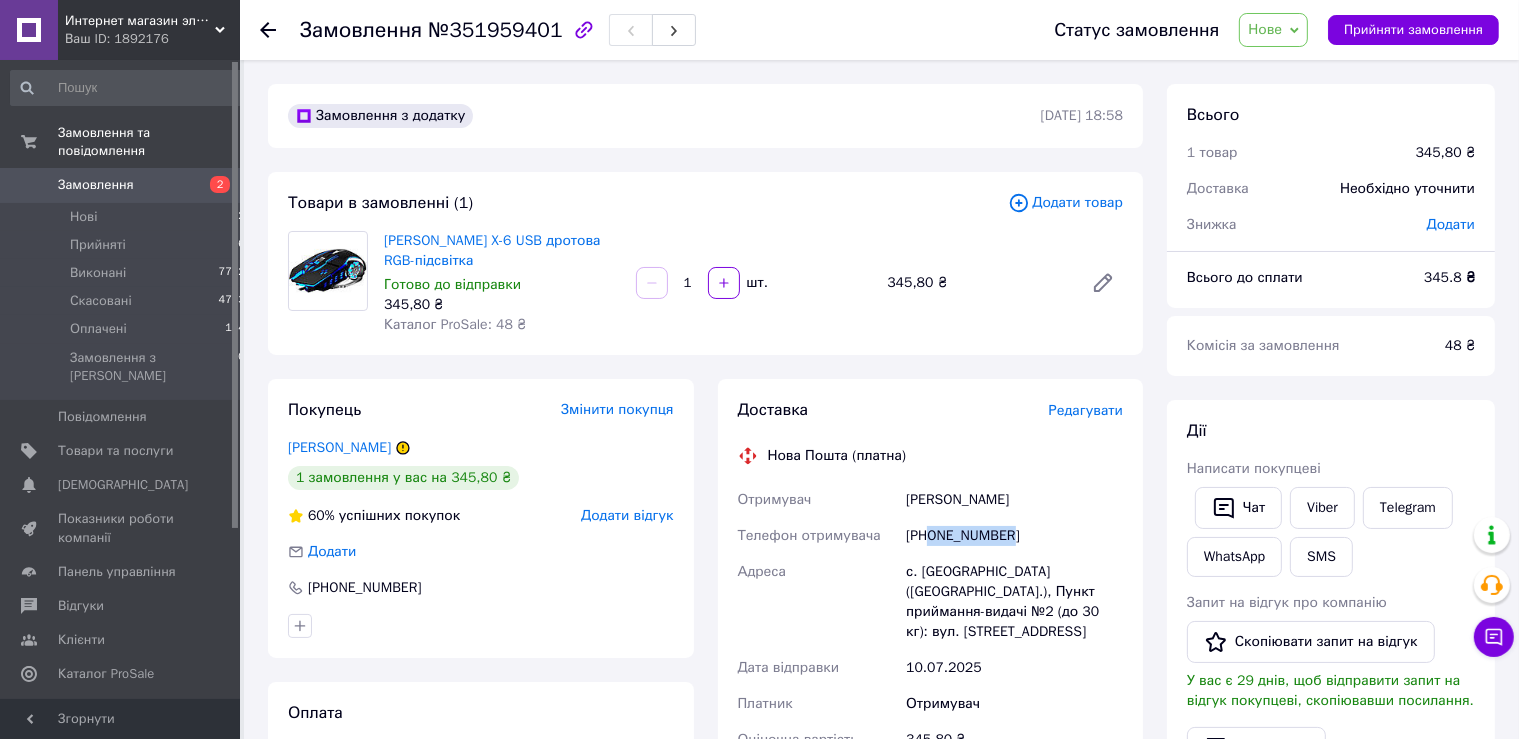 drag, startPoint x: 981, startPoint y: 536, endPoint x: 931, endPoint y: 531, distance: 50.24938 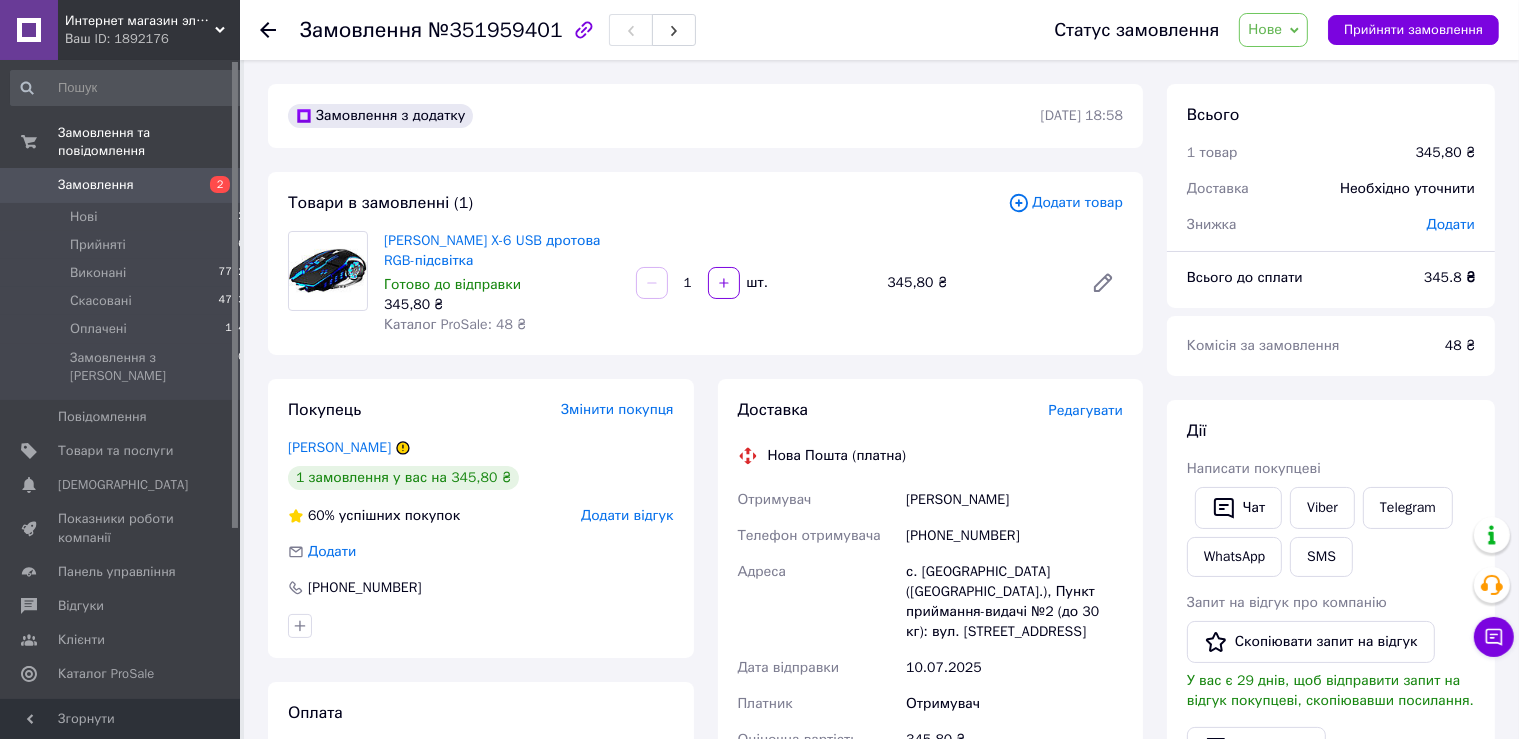 click on "[PERSON_NAME]" at bounding box center (1014, 500) 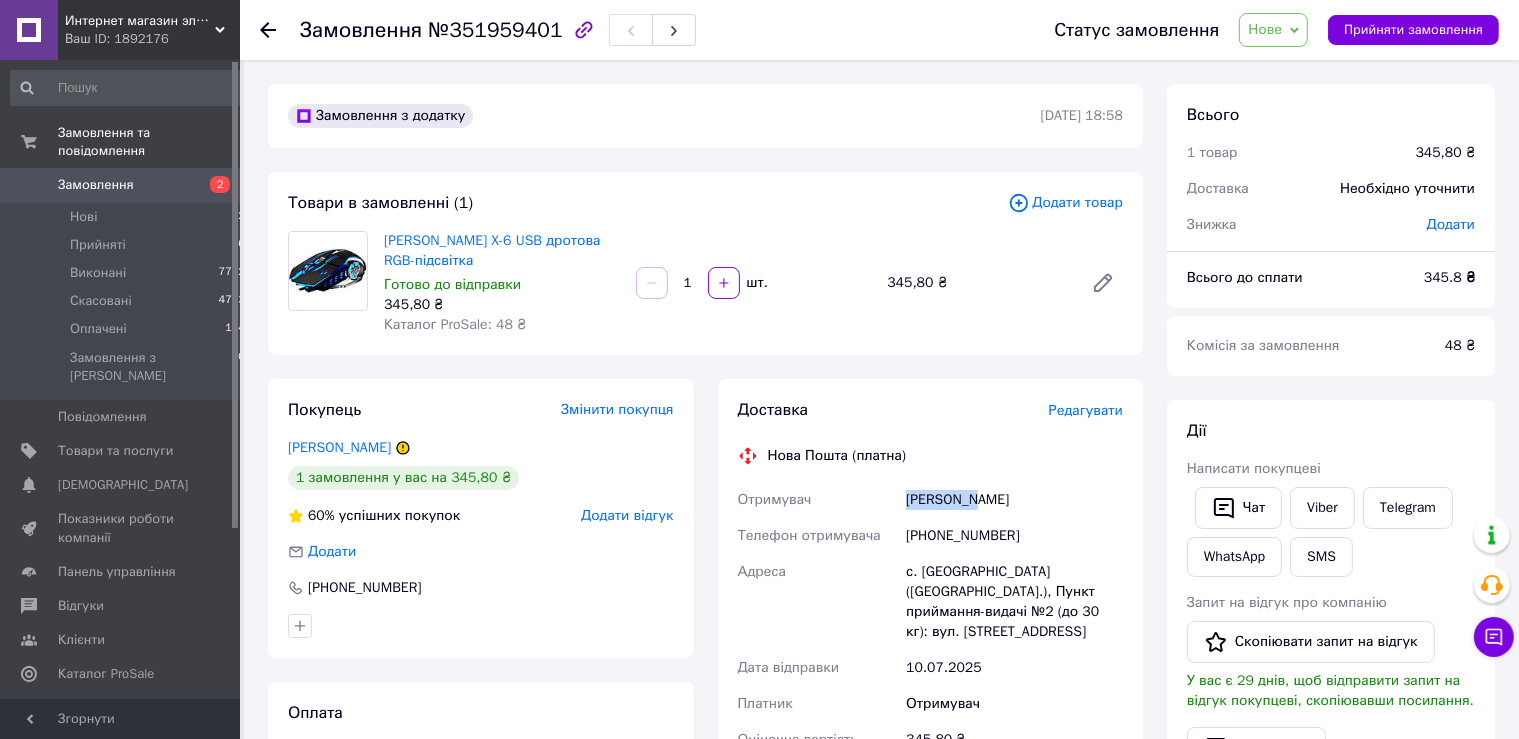 click on "[PERSON_NAME]" at bounding box center (1014, 500) 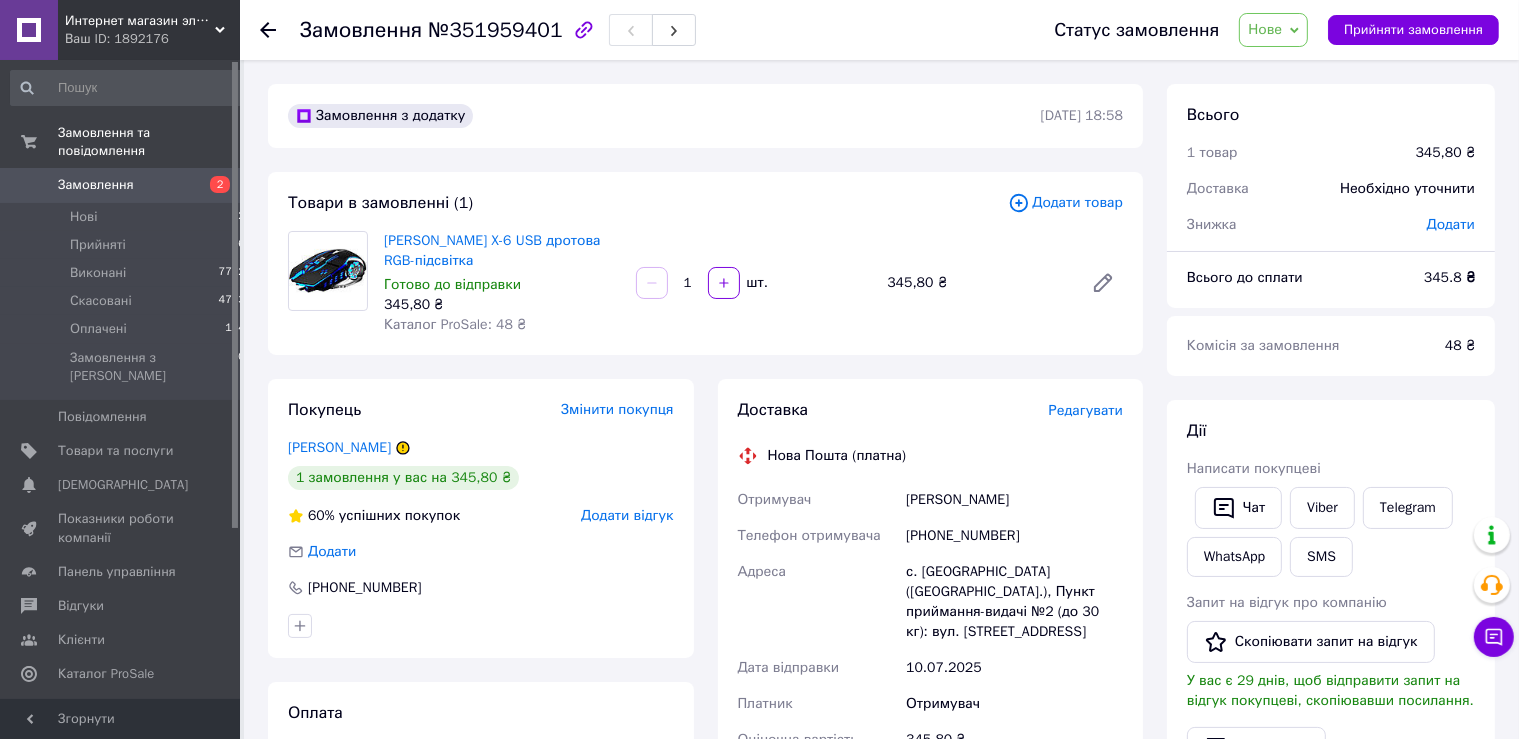 click on "[PERSON_NAME]" at bounding box center (1014, 500) 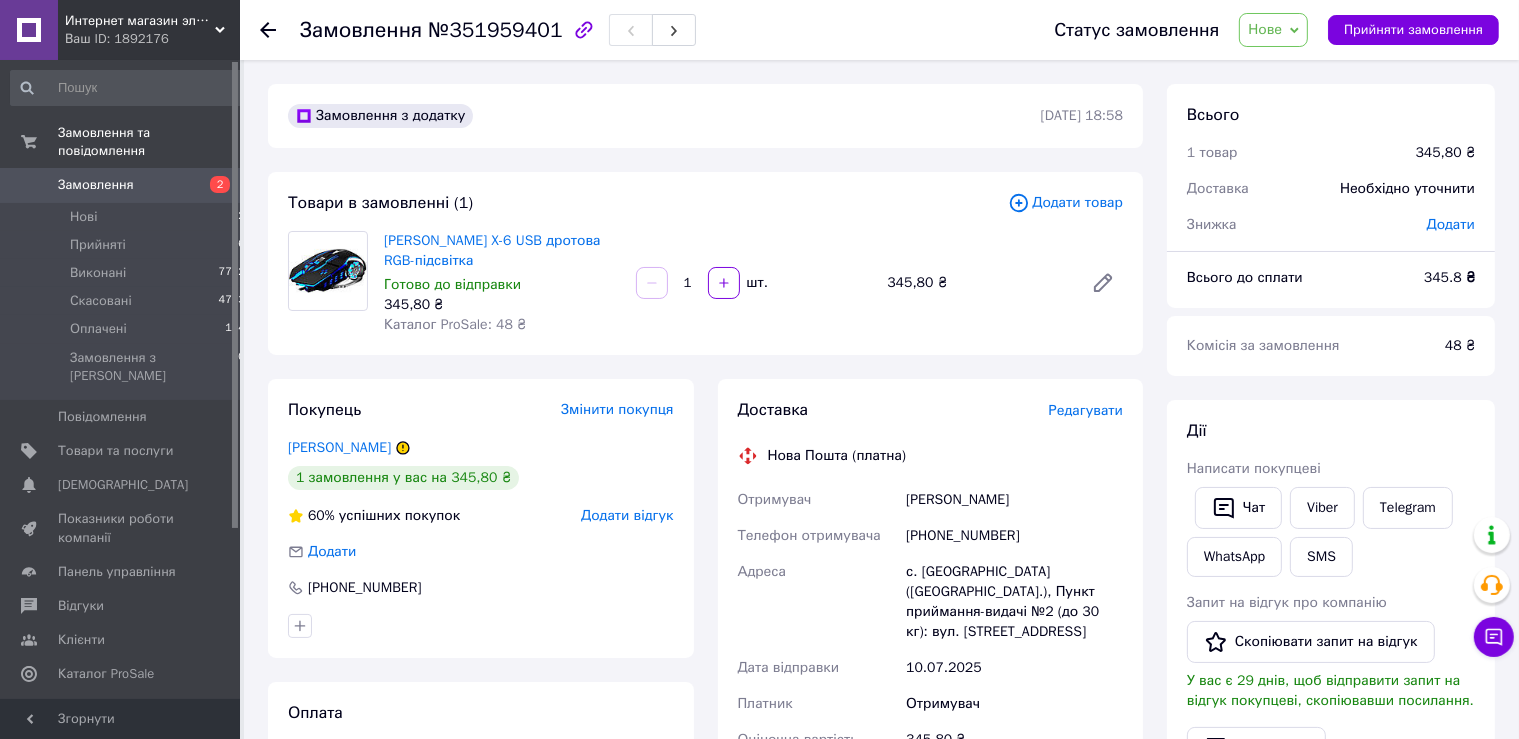 click on "с. [GEOGRAPHIC_DATA] ([GEOGRAPHIC_DATA].), Пункт приймання-видачі №2 (до 30 кг): вул. [STREET_ADDRESS]" at bounding box center [1014, 602] 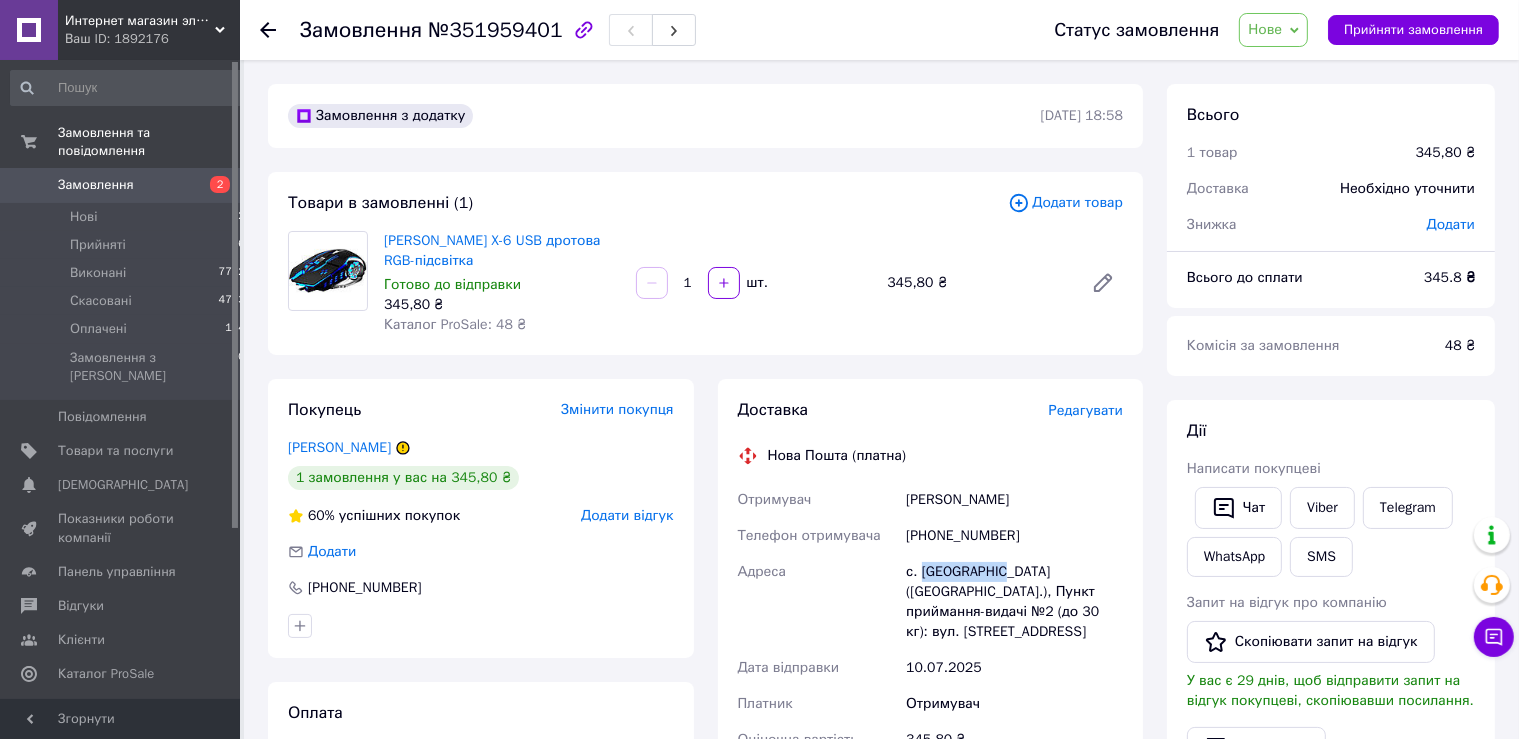 click on "с. [GEOGRAPHIC_DATA] ([GEOGRAPHIC_DATA].), Пункт приймання-видачі №2 (до 30 кг): вул. [STREET_ADDRESS]" at bounding box center (1014, 602) 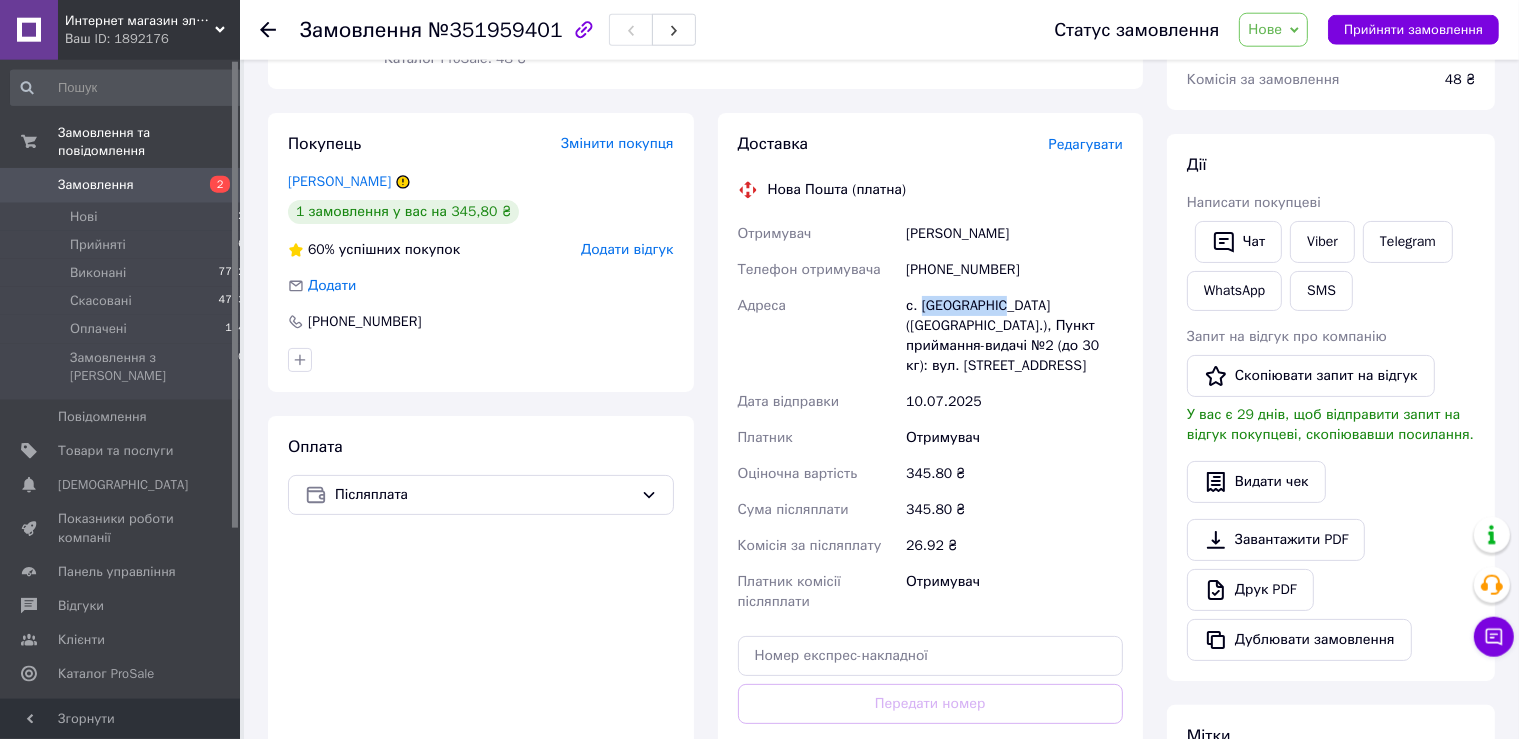 scroll, scrollTop: 316, scrollLeft: 0, axis: vertical 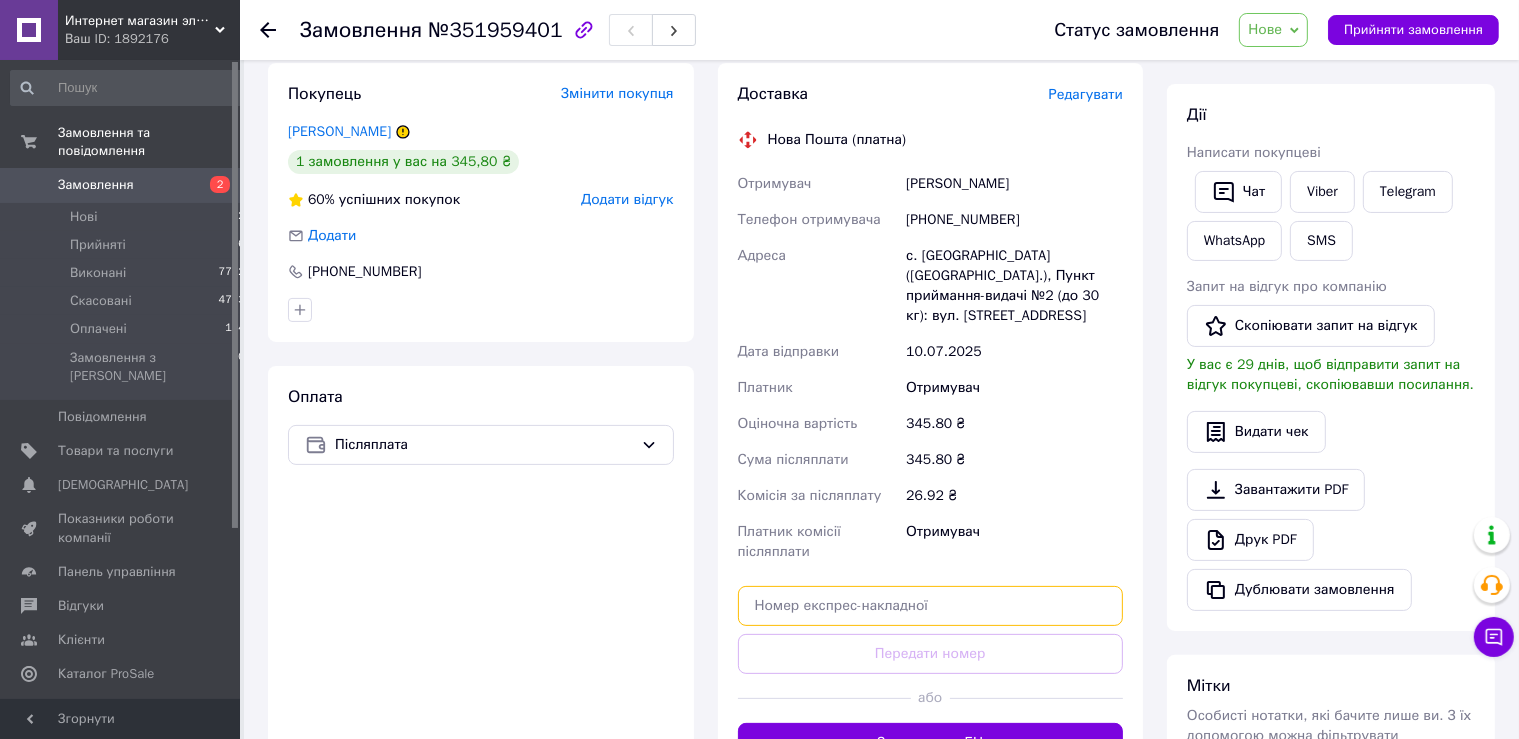 click at bounding box center (931, 606) 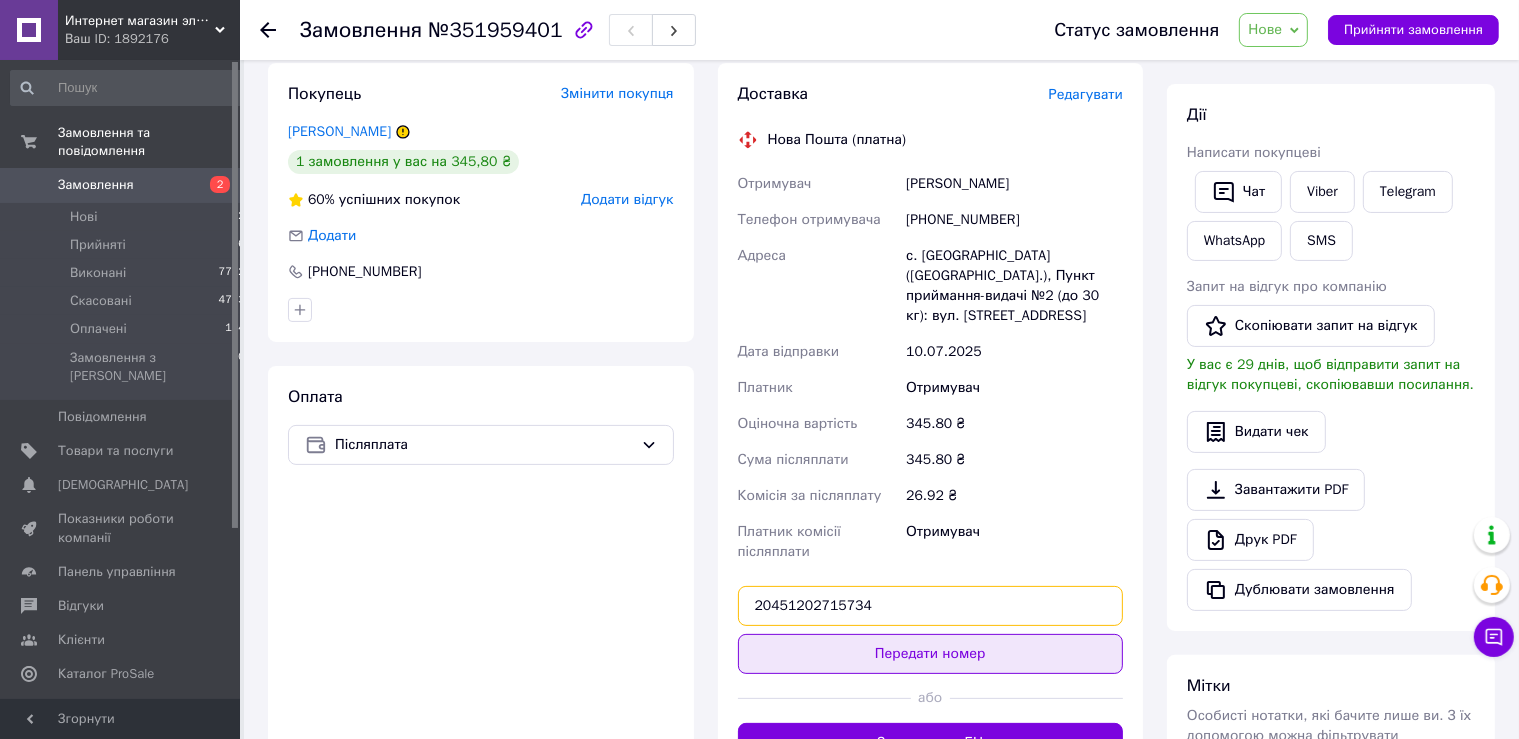 type on "20451202715734" 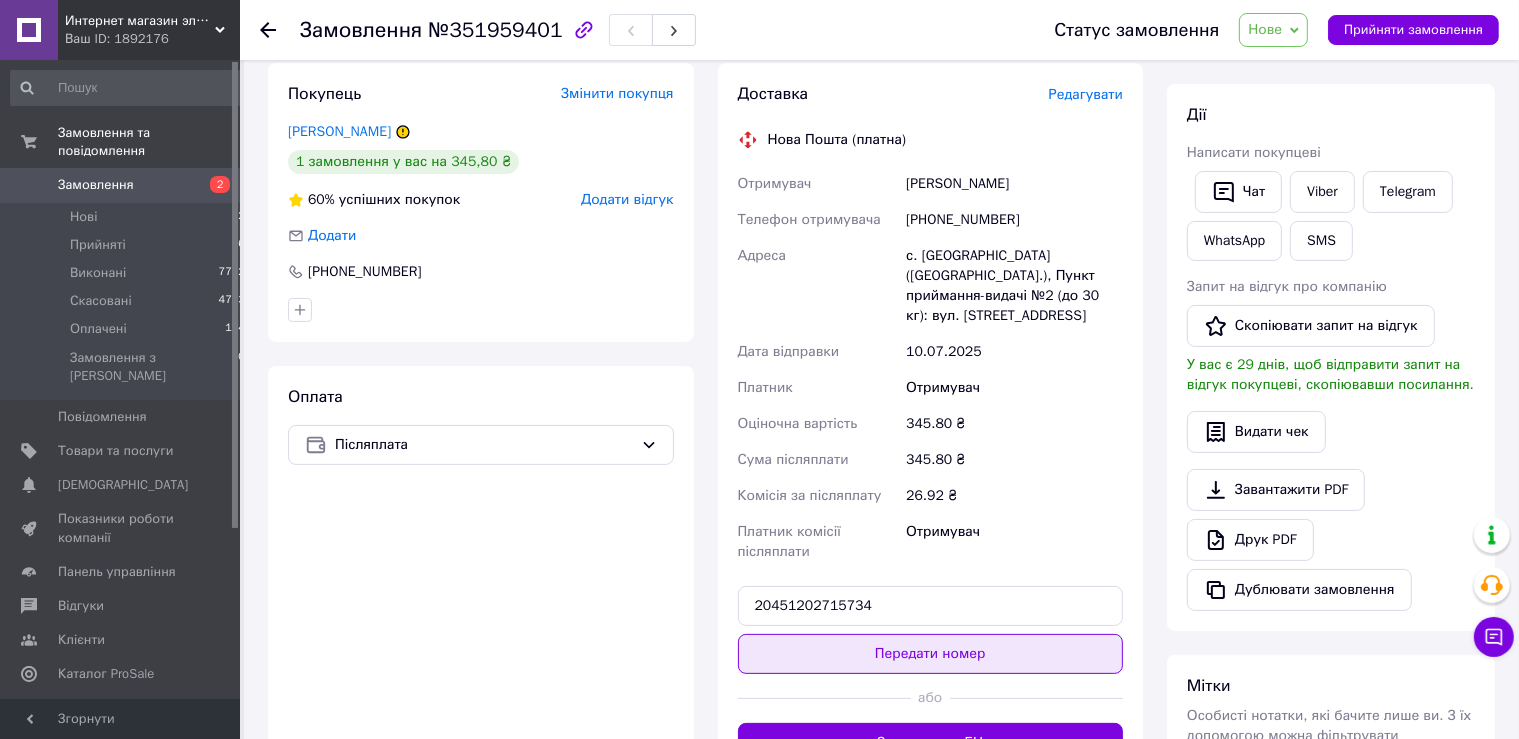 click on "Передати номер" at bounding box center (931, 654) 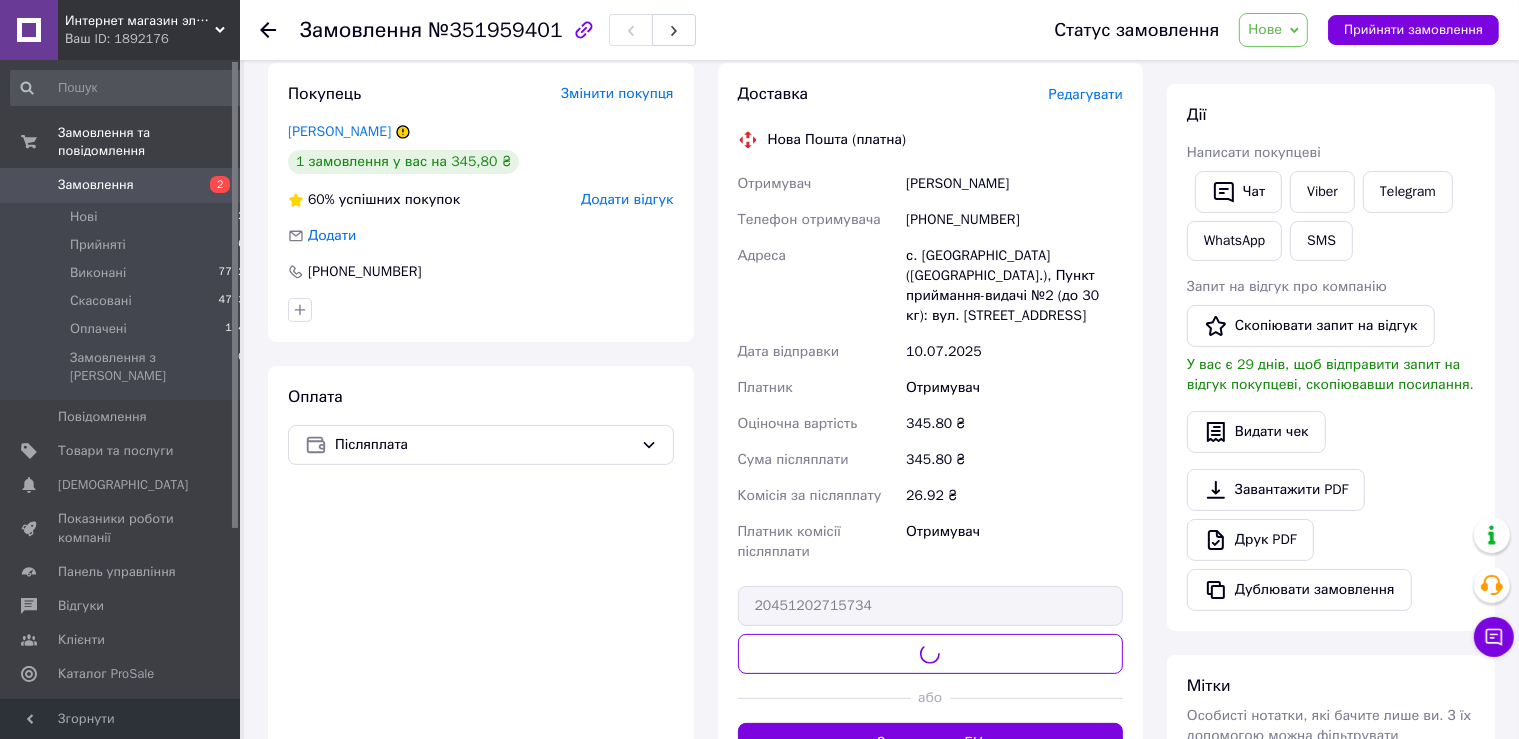 click on "Нове" at bounding box center [1265, 29] 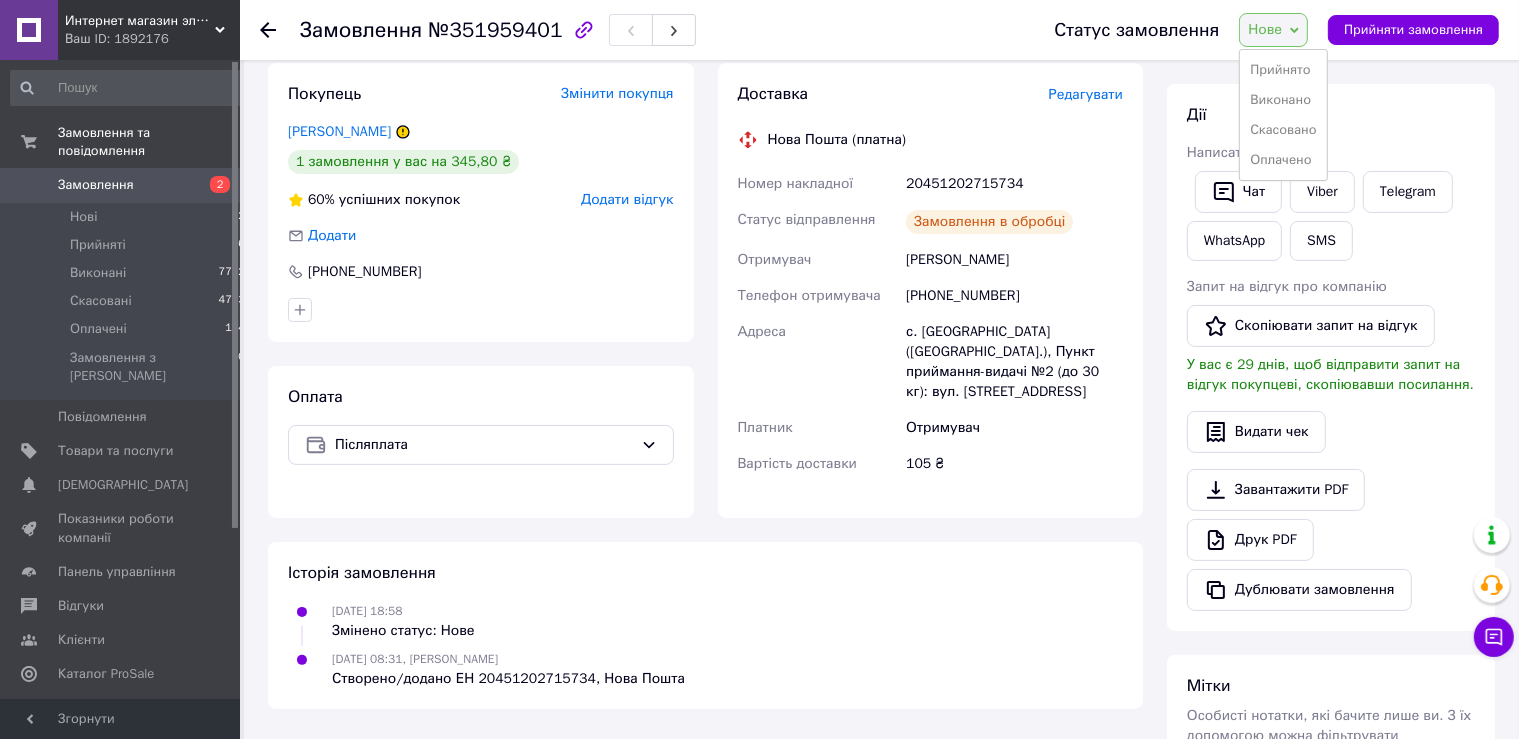 click on "Прийнято" at bounding box center (1283, 70) 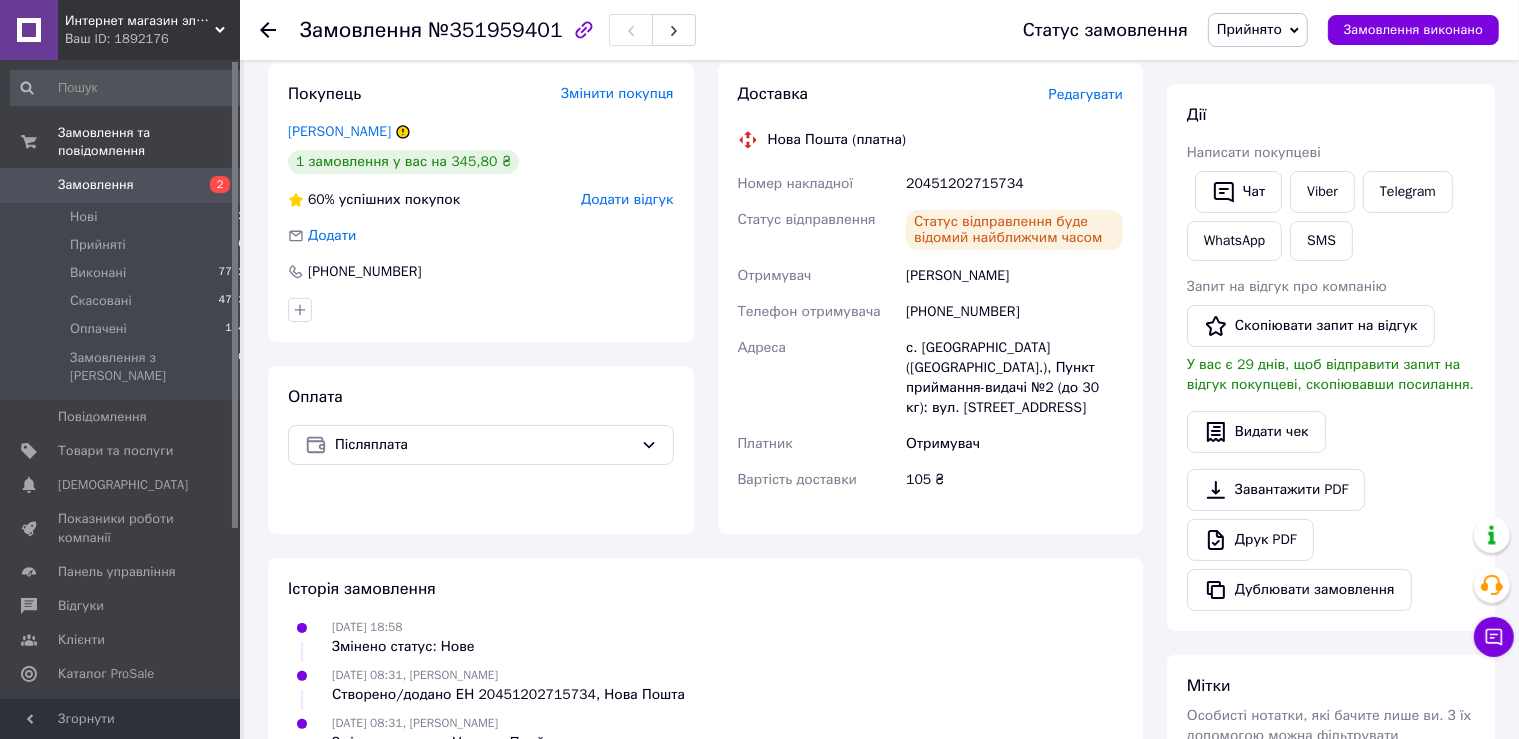 scroll, scrollTop: 0, scrollLeft: 0, axis: both 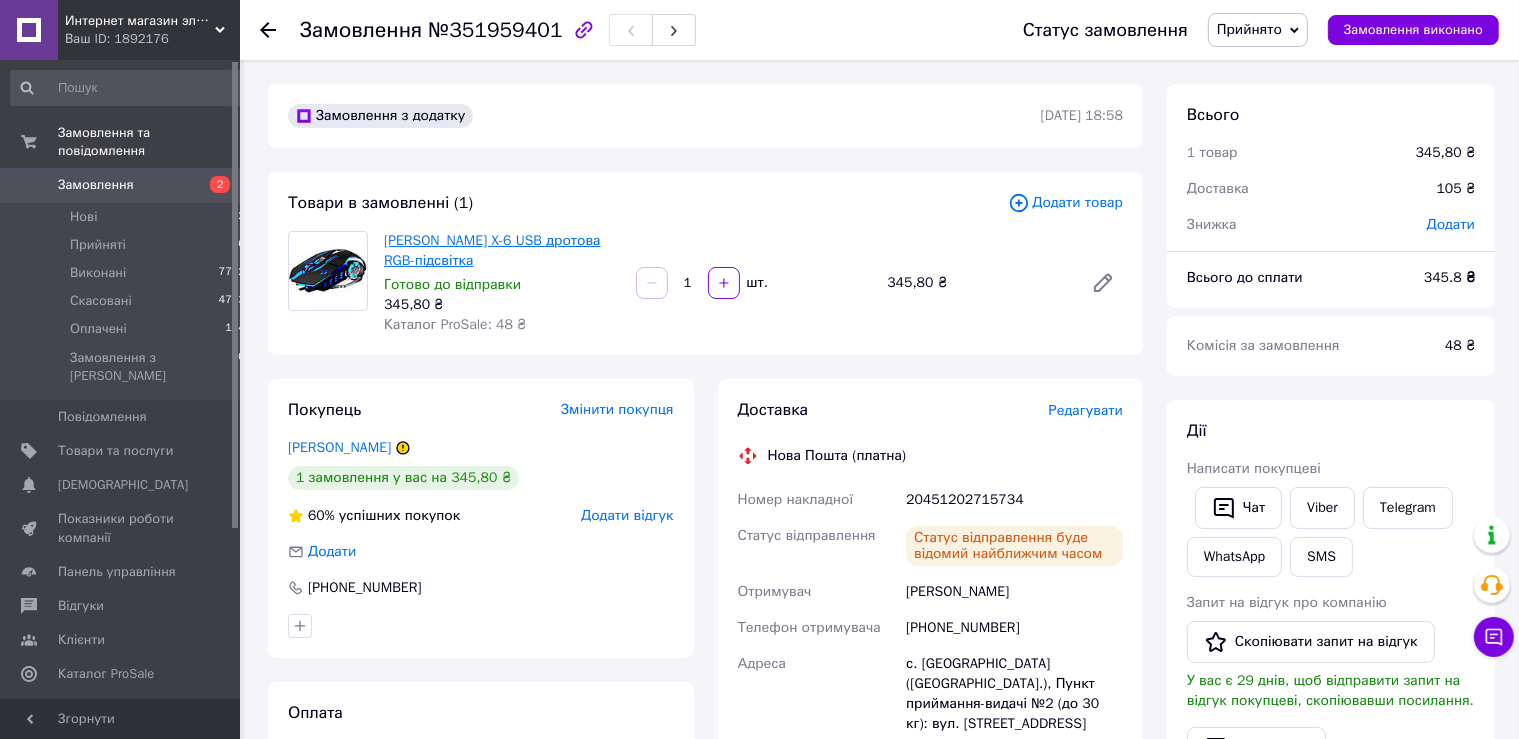 drag, startPoint x: 554, startPoint y: 262, endPoint x: 384, endPoint y: 234, distance: 172.29045 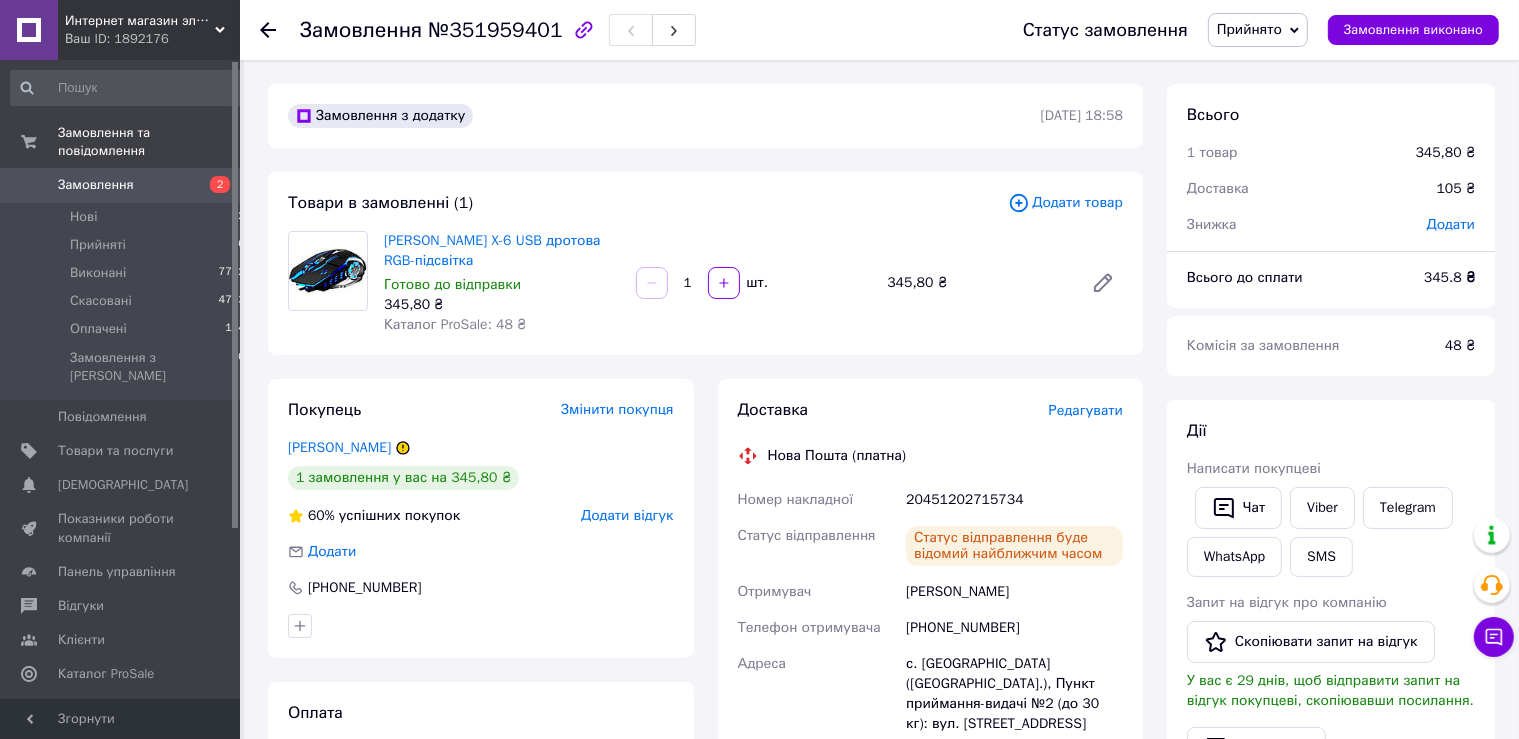copy on "[PERSON_NAME] X-6 USB дротова RGB-підсвітка" 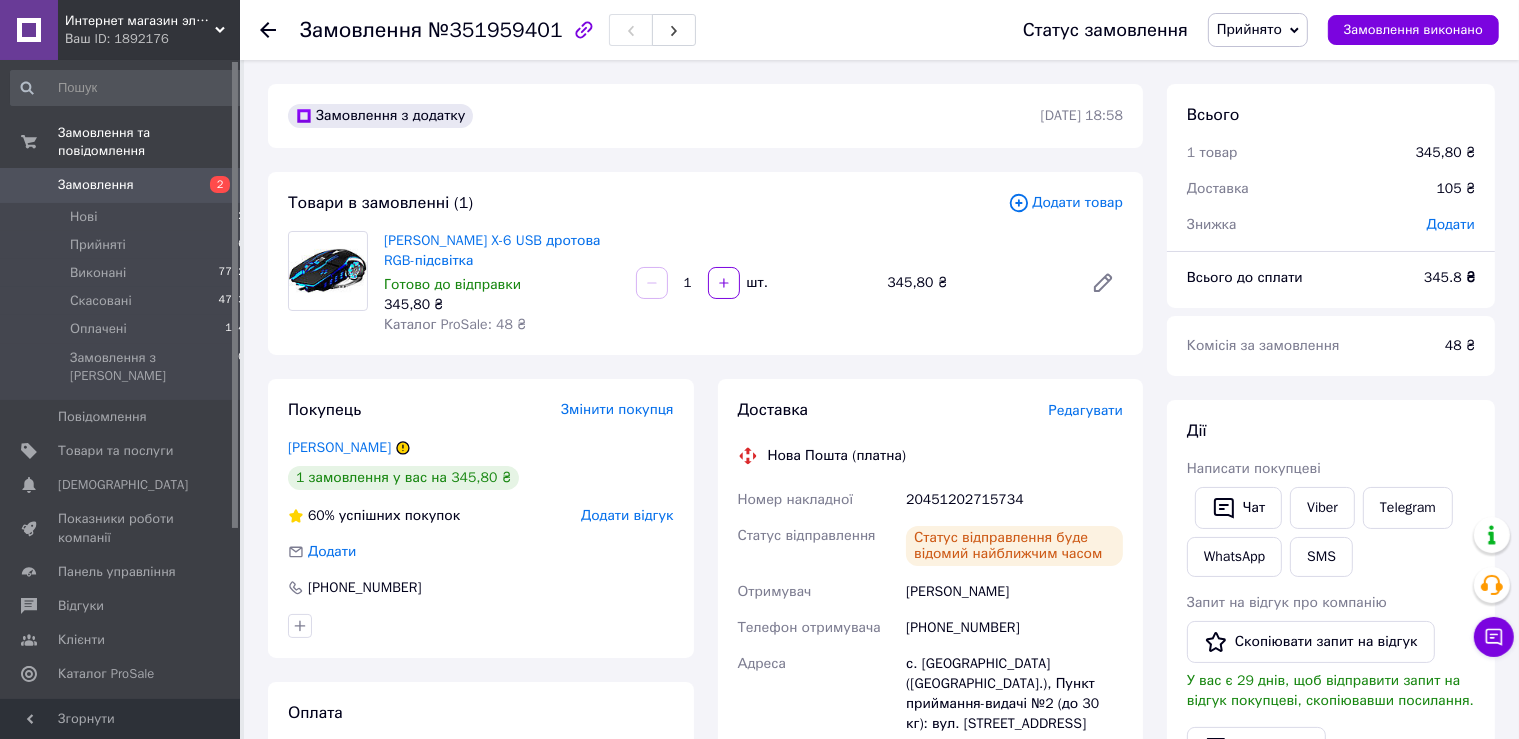 scroll, scrollTop: 211, scrollLeft: 0, axis: vertical 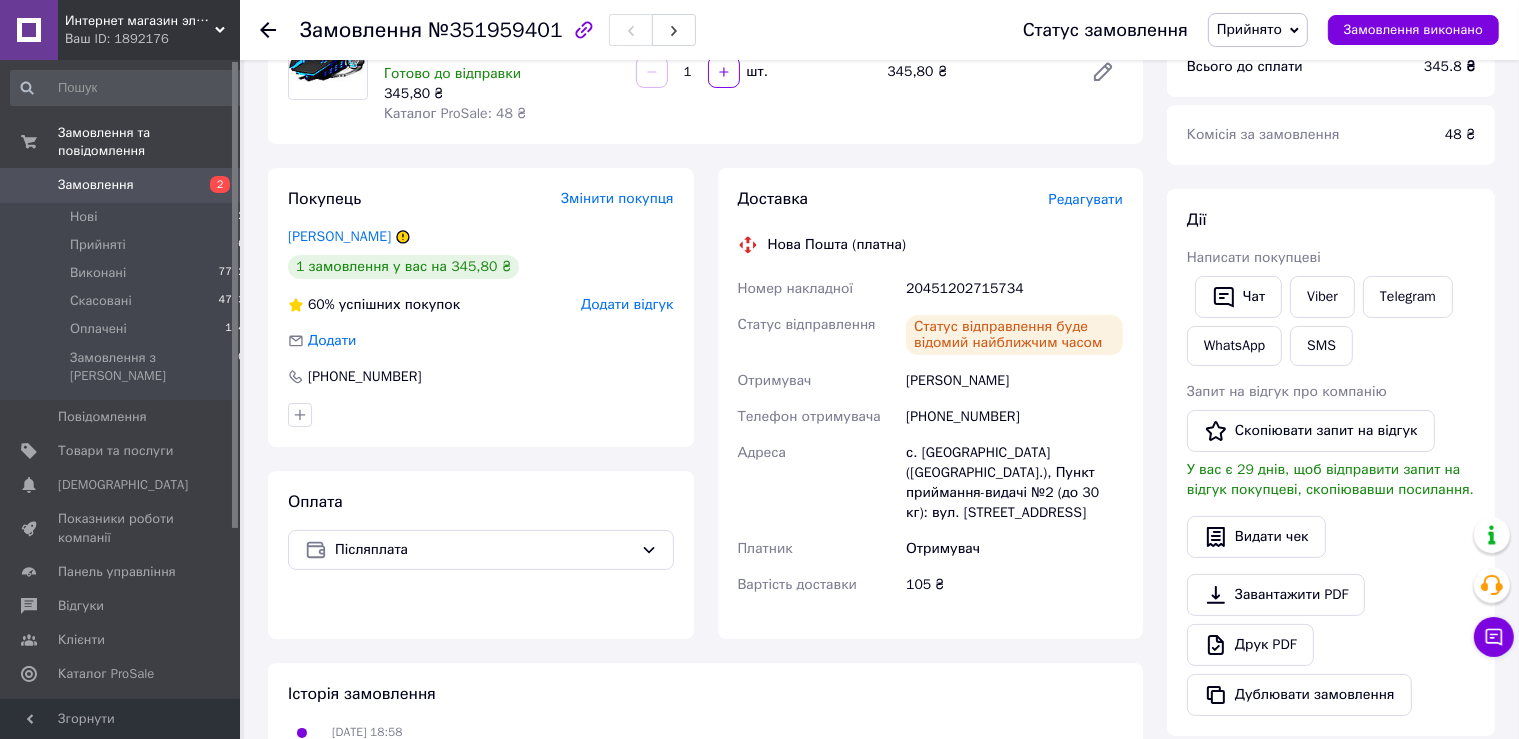 click on "Замовлення" at bounding box center (96, 185) 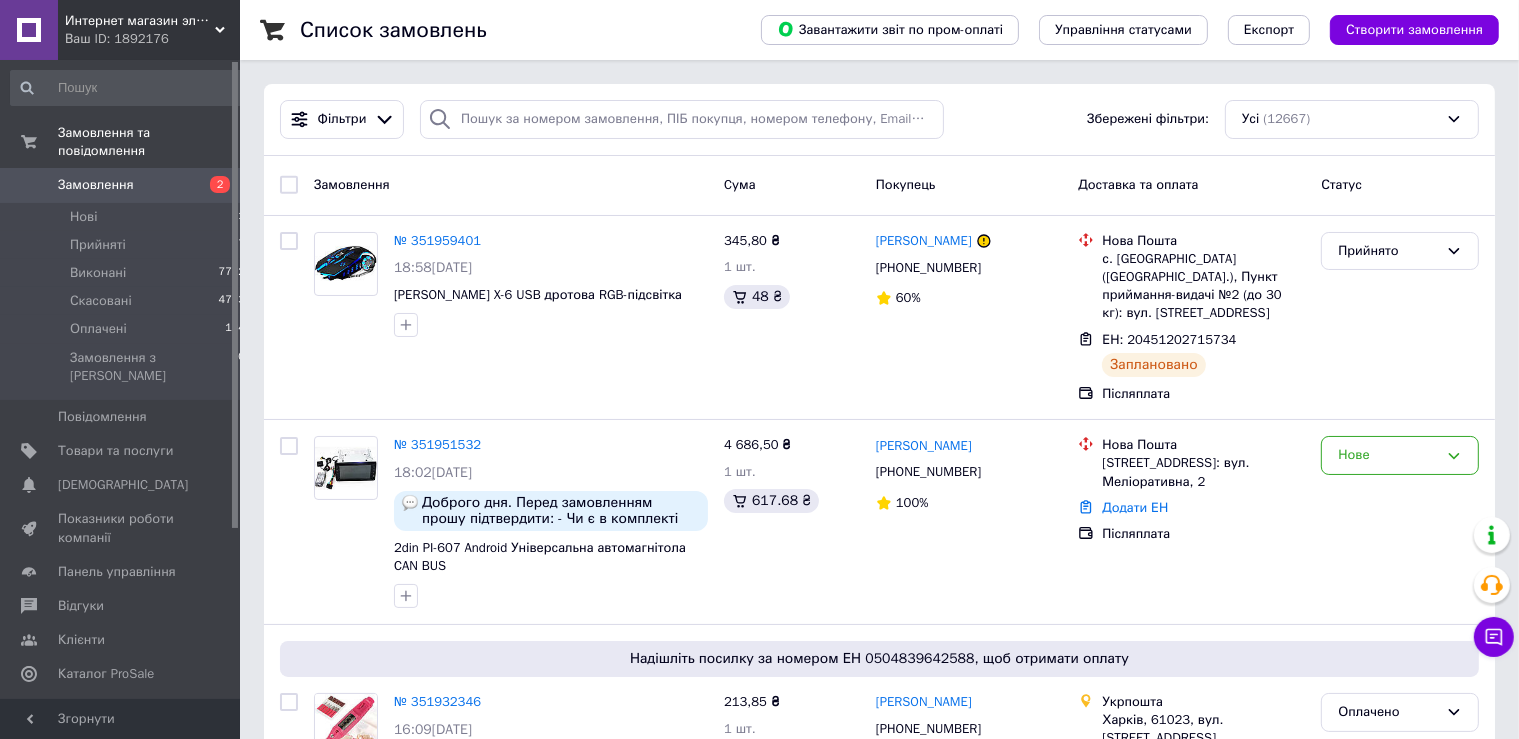 click on "Замовлення 2" at bounding box center [128, 185] 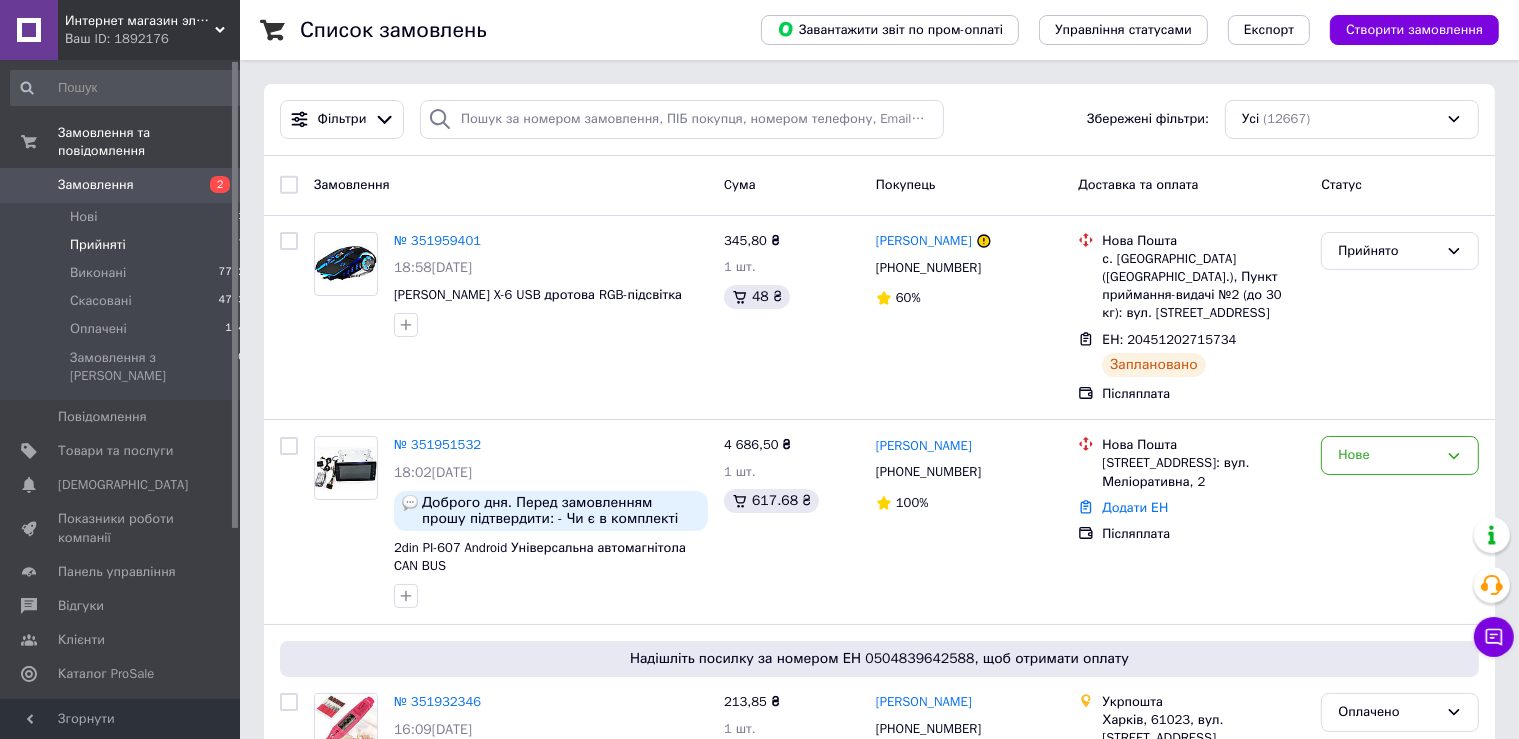 click on "Прийняті 7" at bounding box center [128, 245] 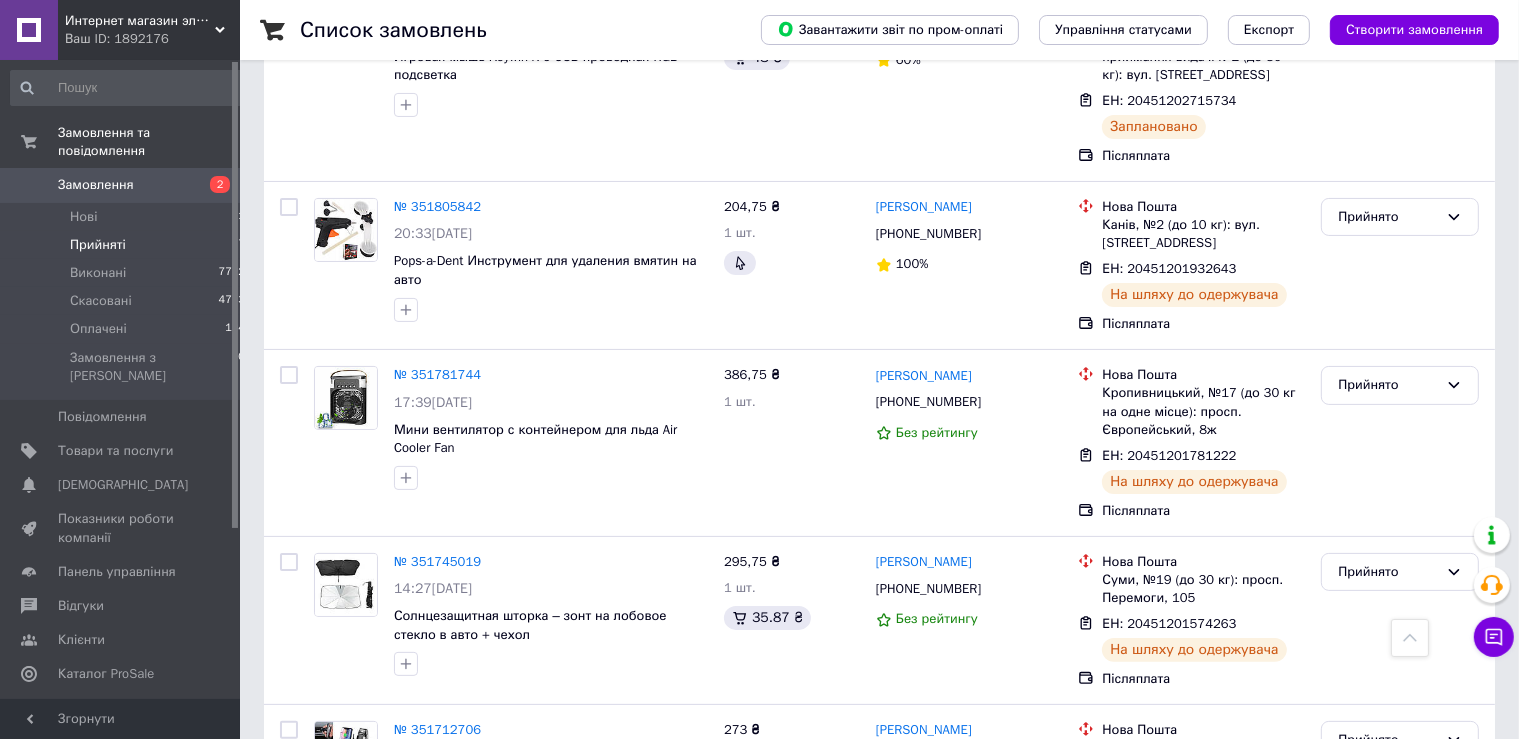 scroll, scrollTop: 0, scrollLeft: 0, axis: both 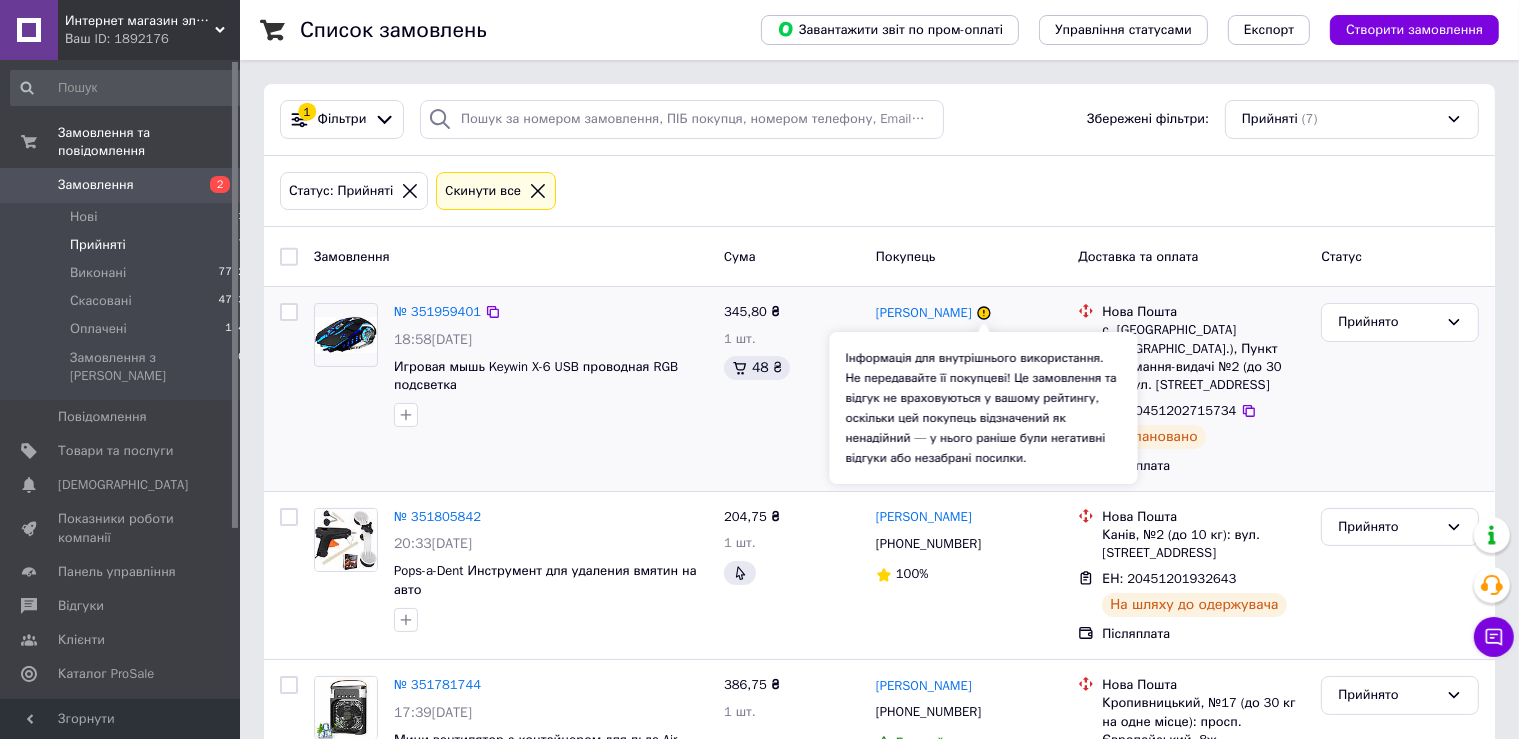 click 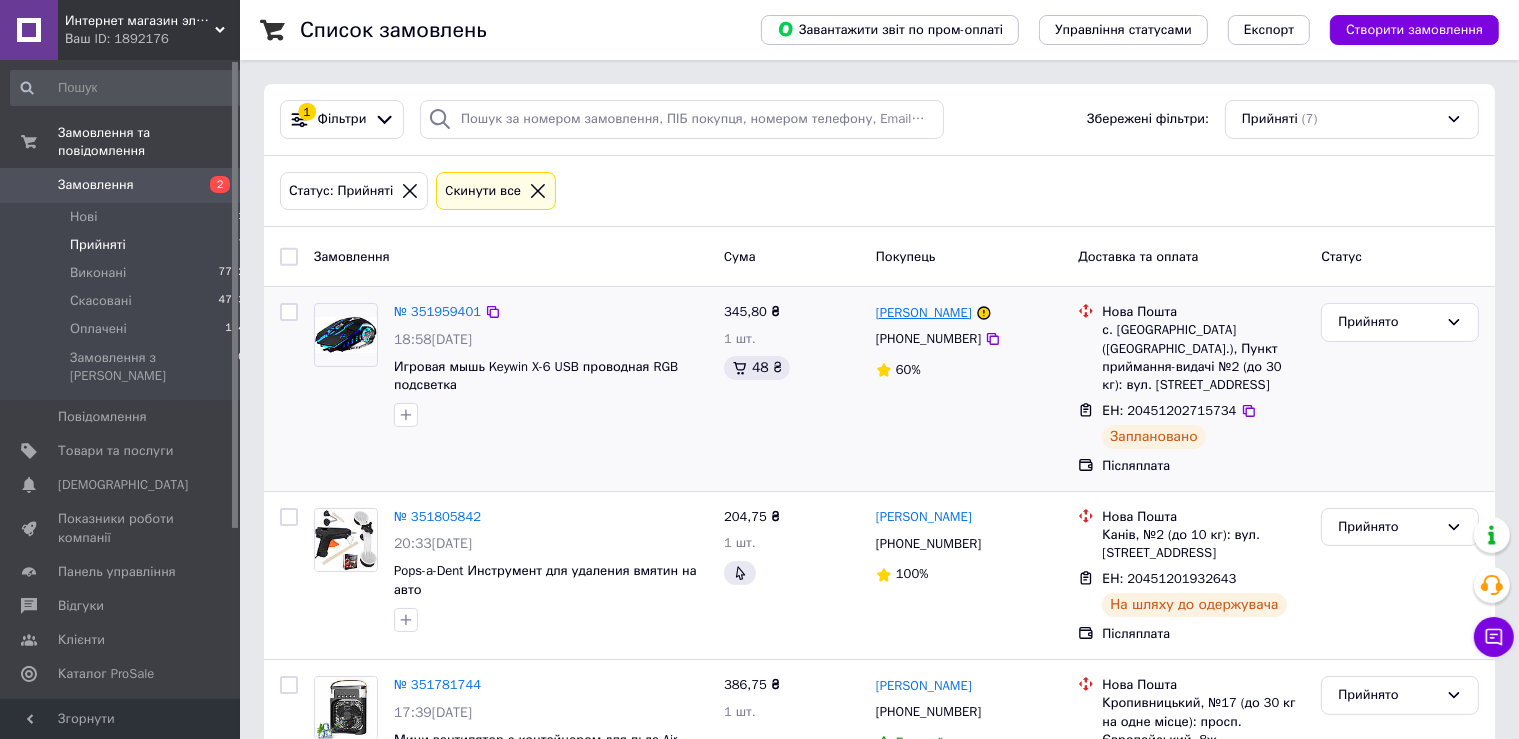 click on "[PERSON_NAME]" at bounding box center (924, 313) 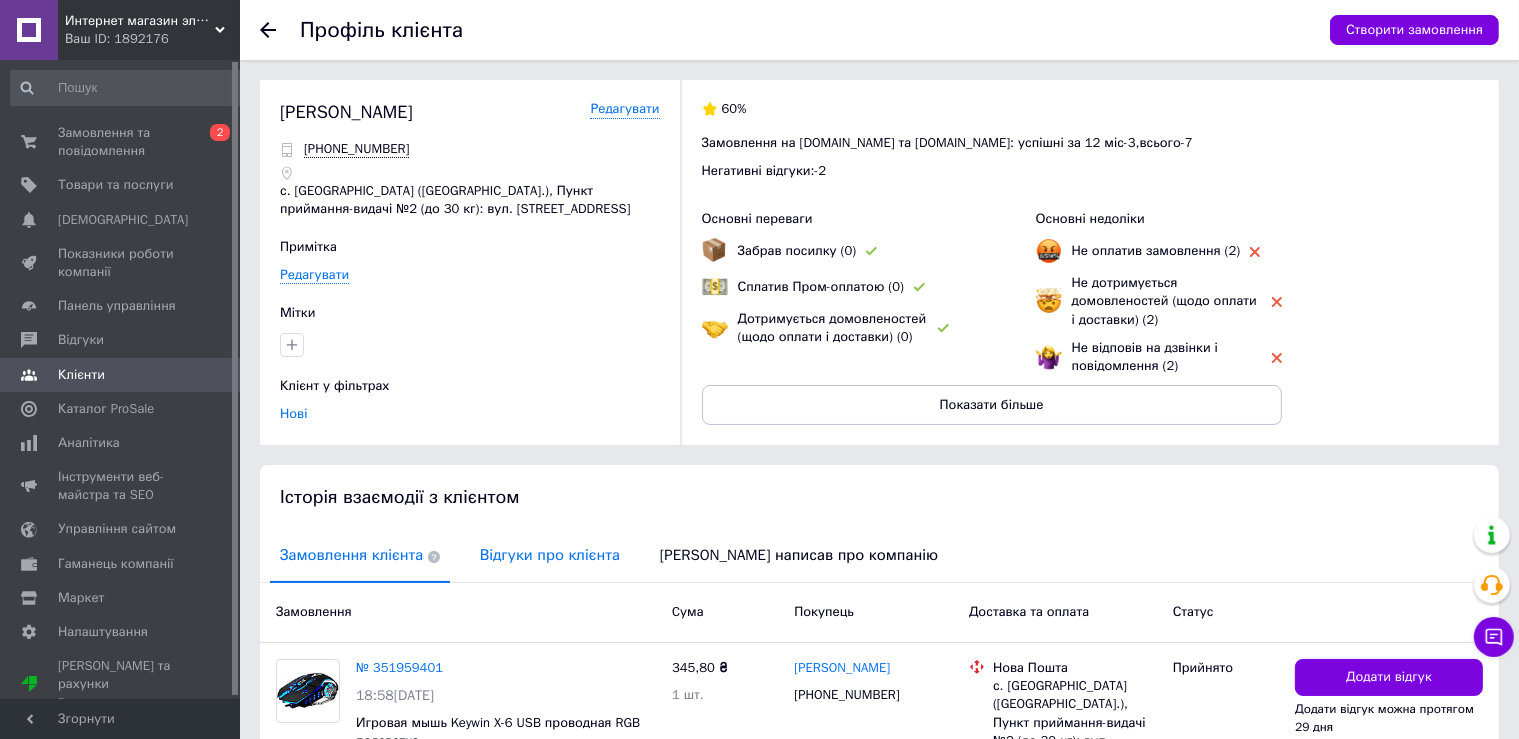 click on "Відгуки про клієнта" at bounding box center [550, 555] 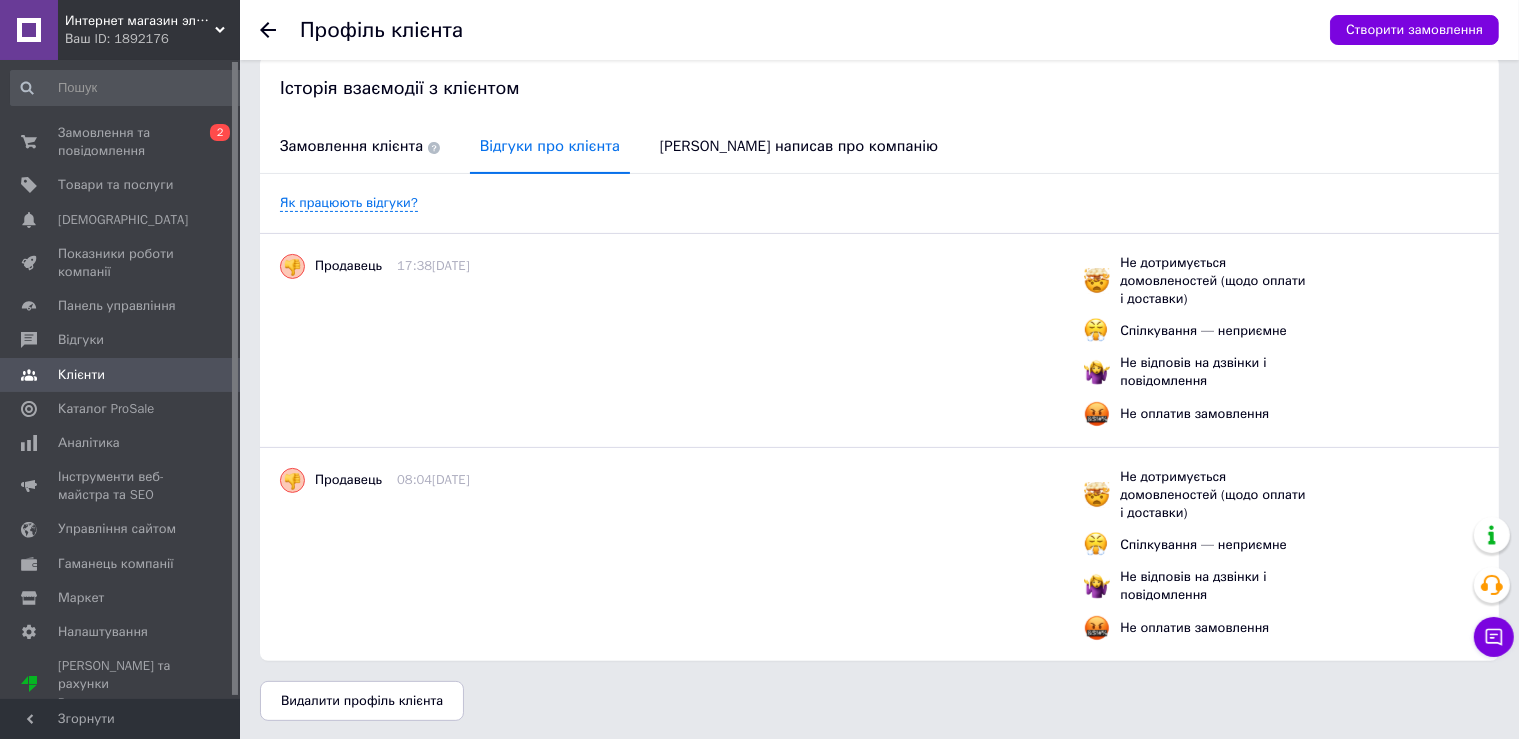 scroll, scrollTop: 0, scrollLeft: 0, axis: both 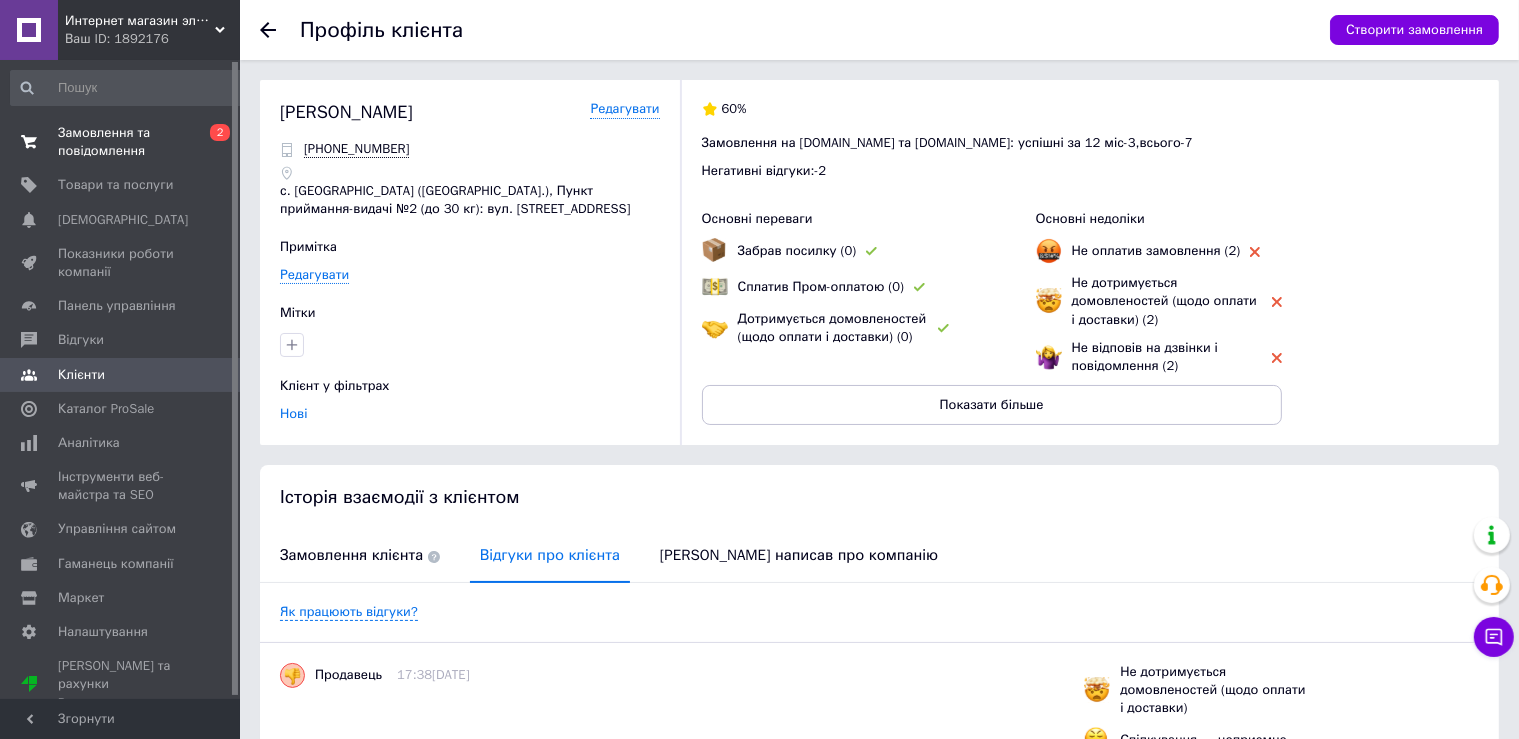 click on "Замовлення та повідомлення" at bounding box center [121, 142] 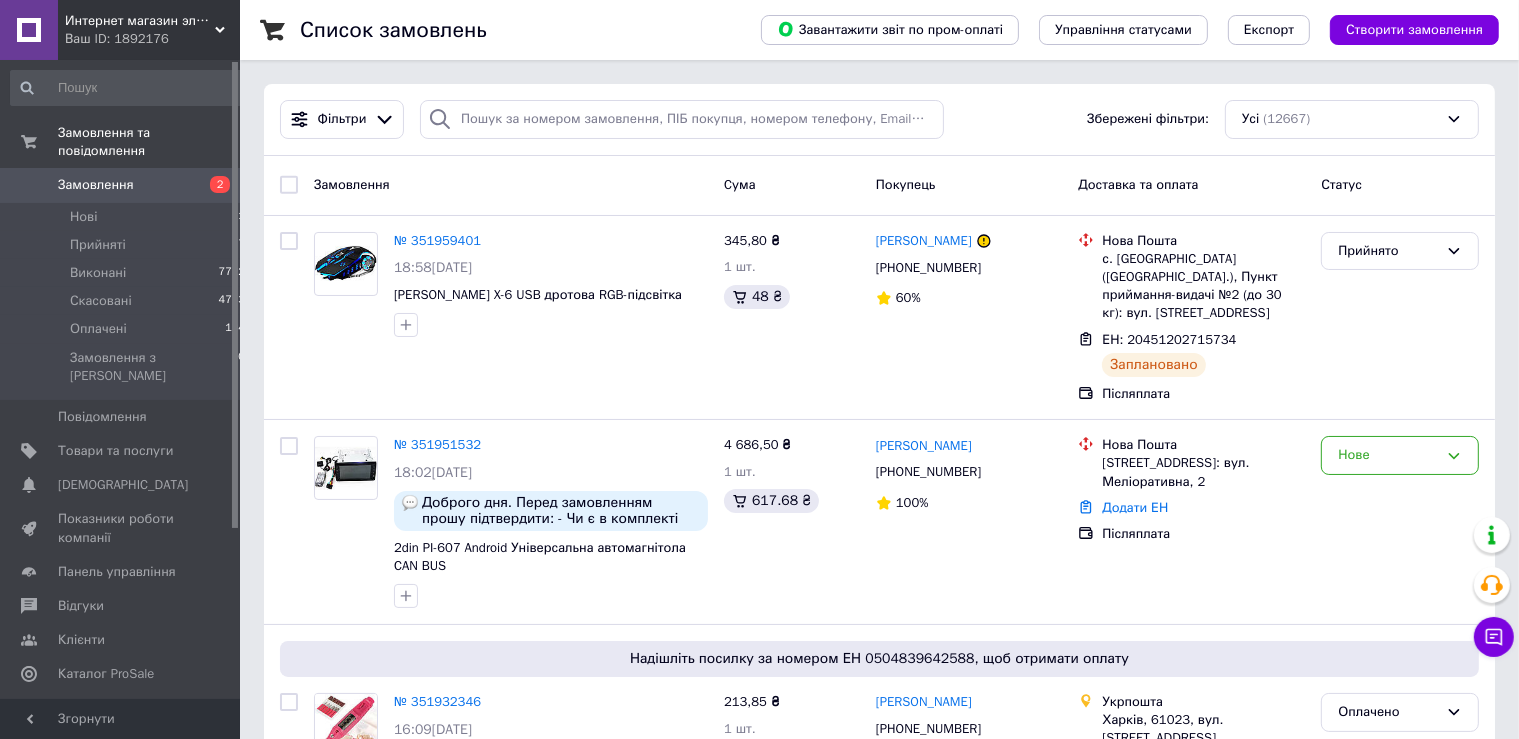 click on "Замовлення" at bounding box center (96, 185) 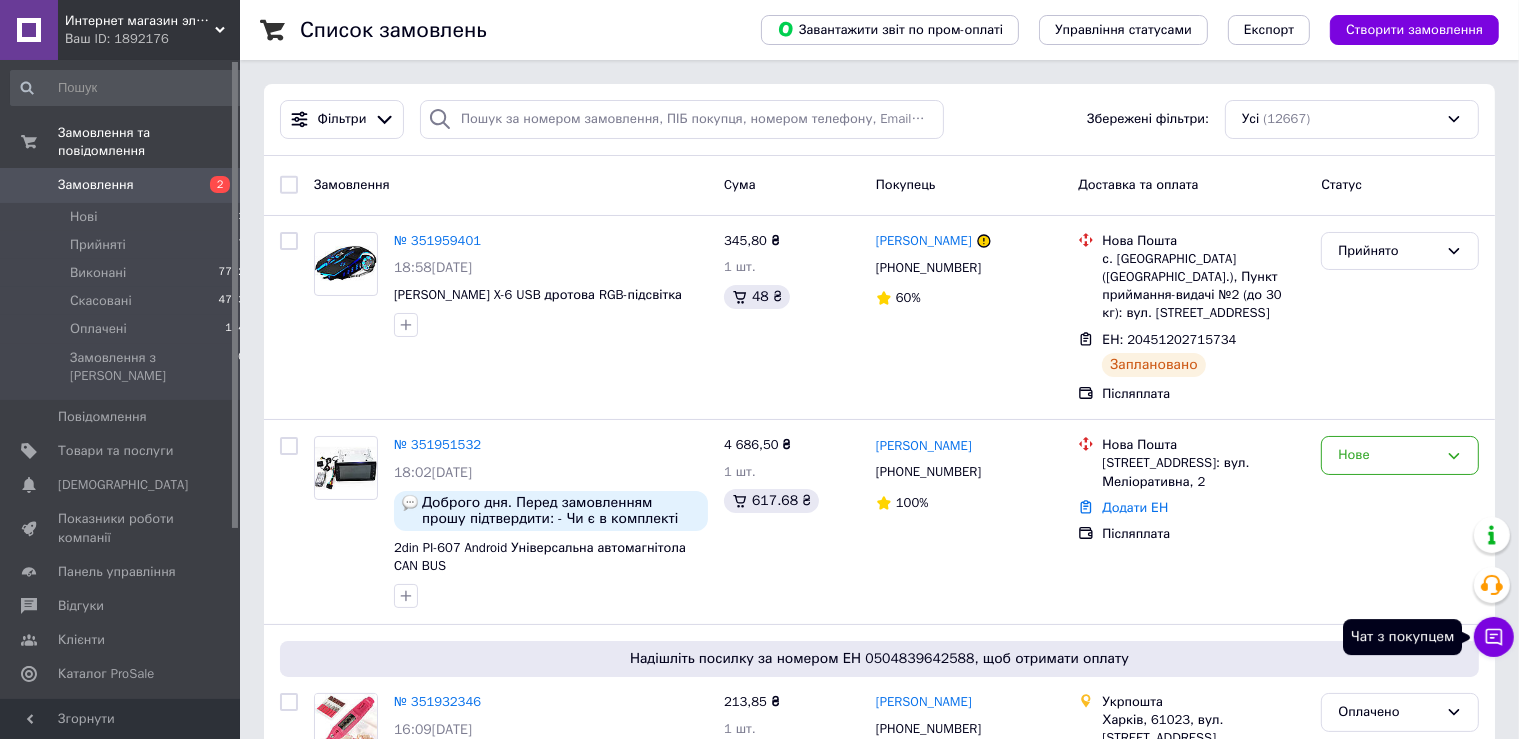 click on "Чат з покупцем" at bounding box center [1494, 637] 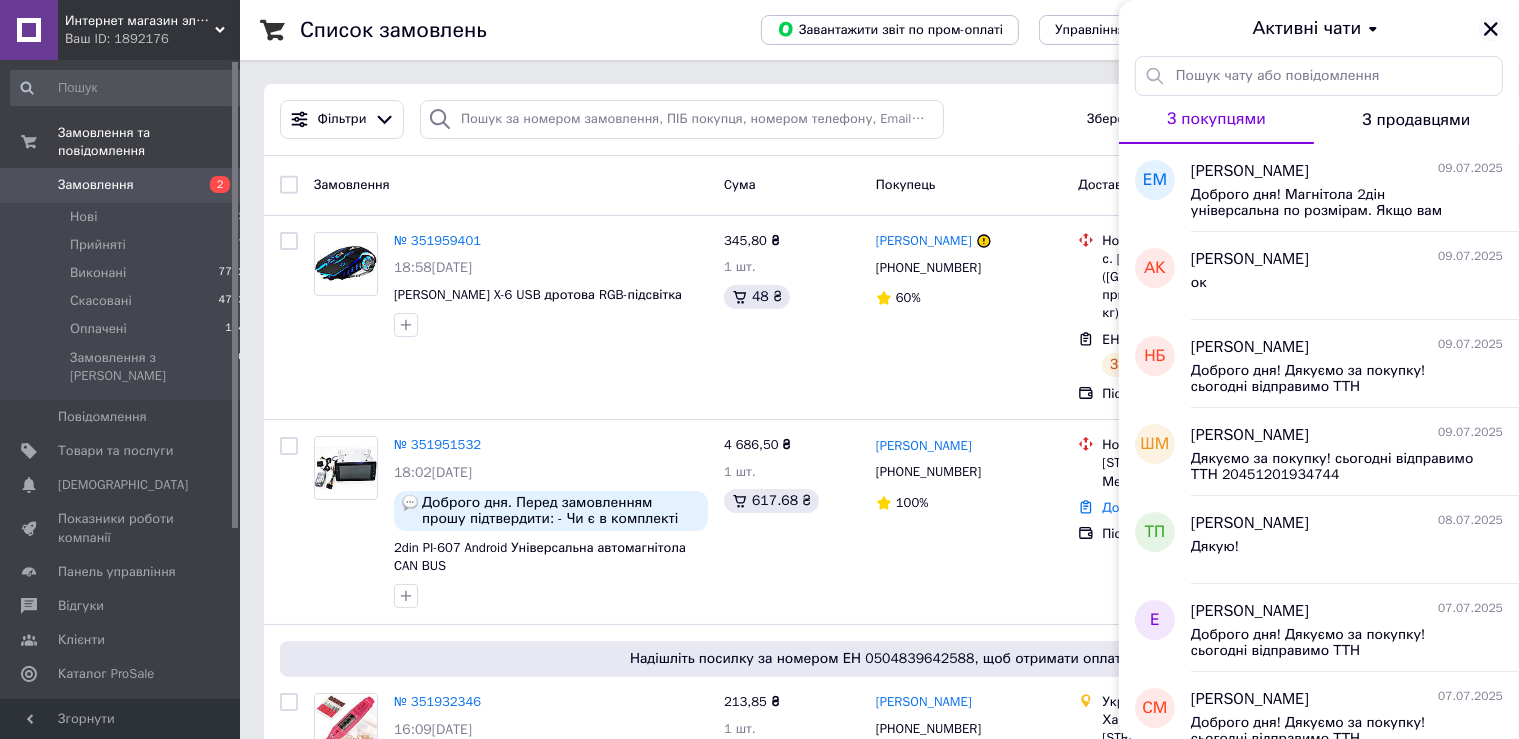 click 